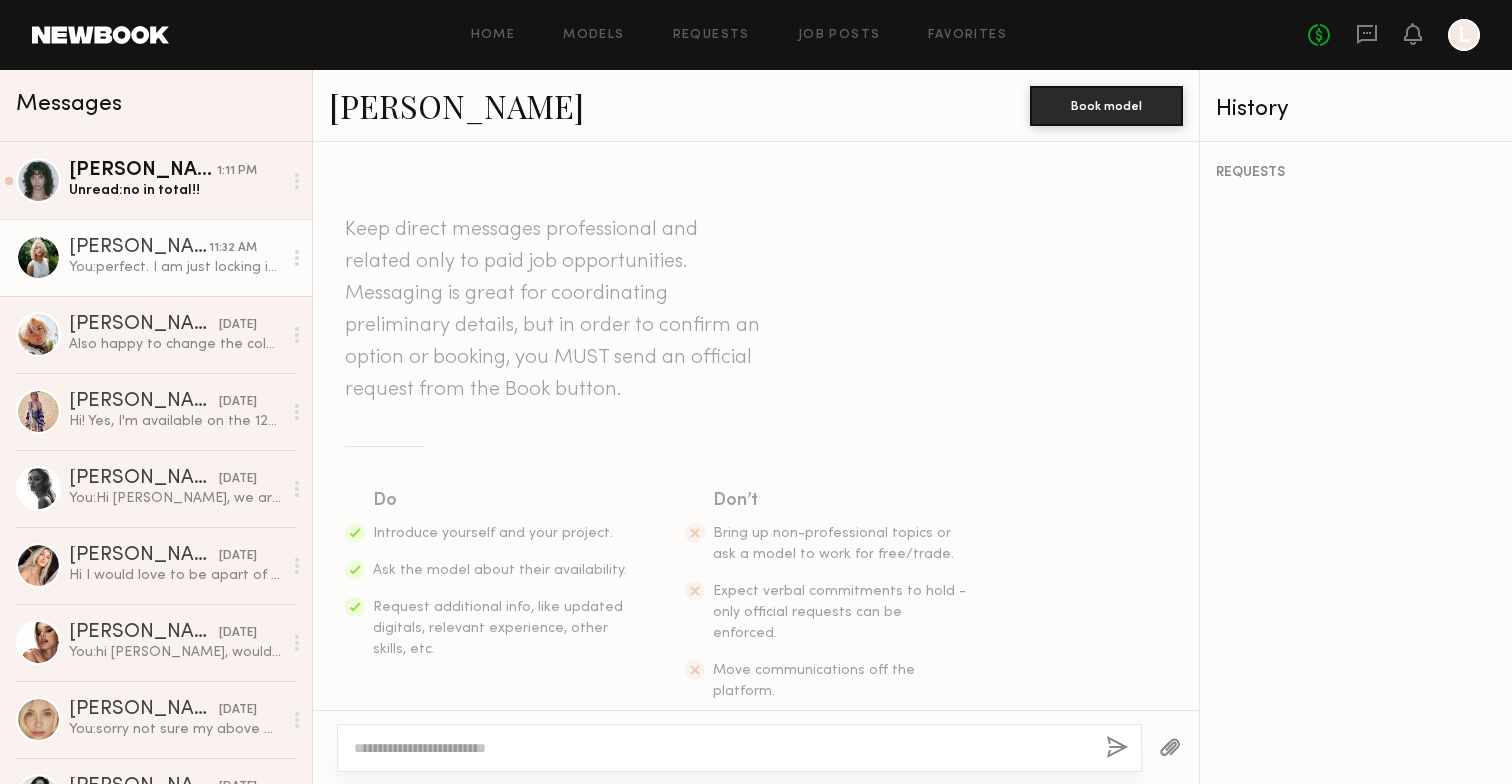 scroll, scrollTop: 0, scrollLeft: 0, axis: both 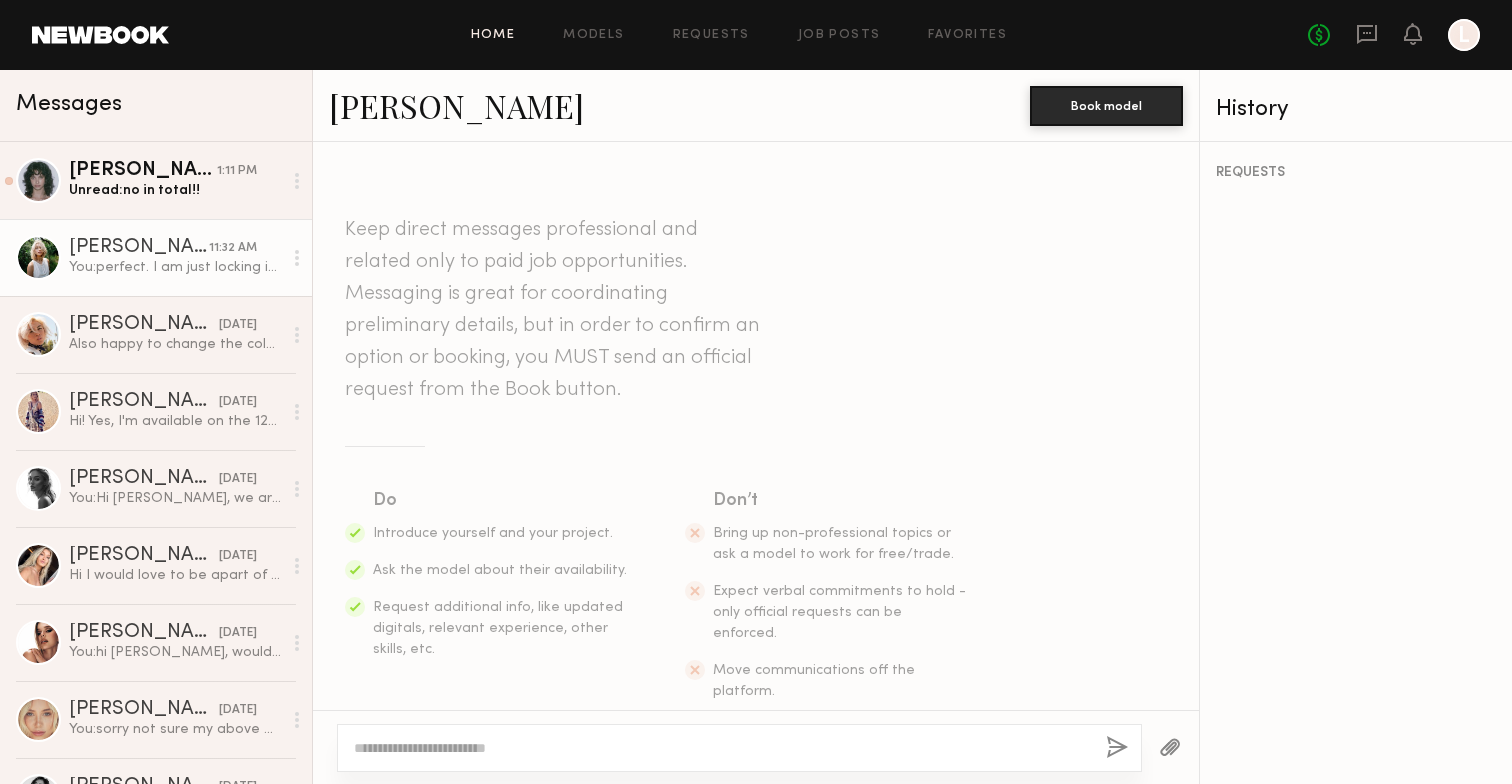 click on "Home" 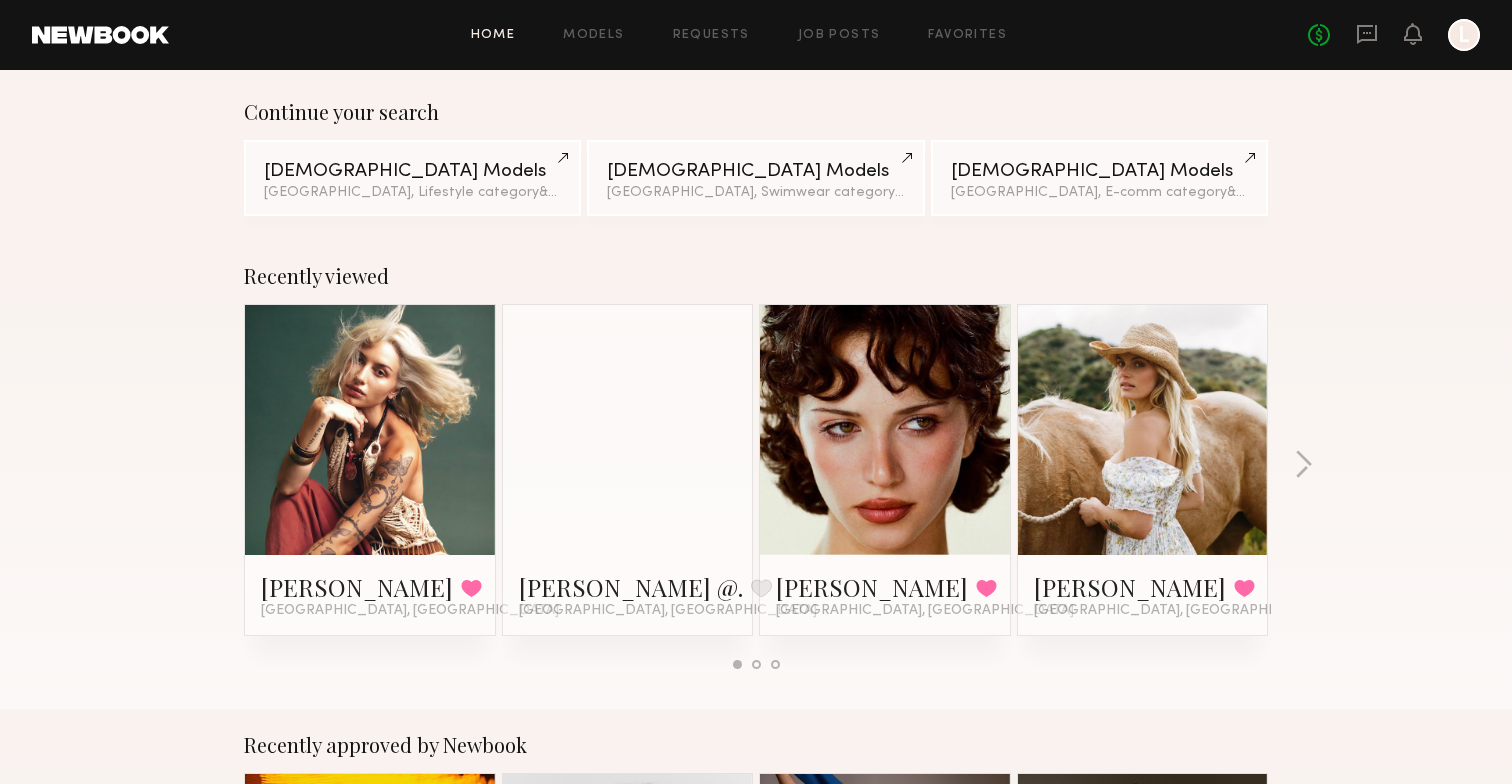 scroll, scrollTop: 200, scrollLeft: 0, axis: vertical 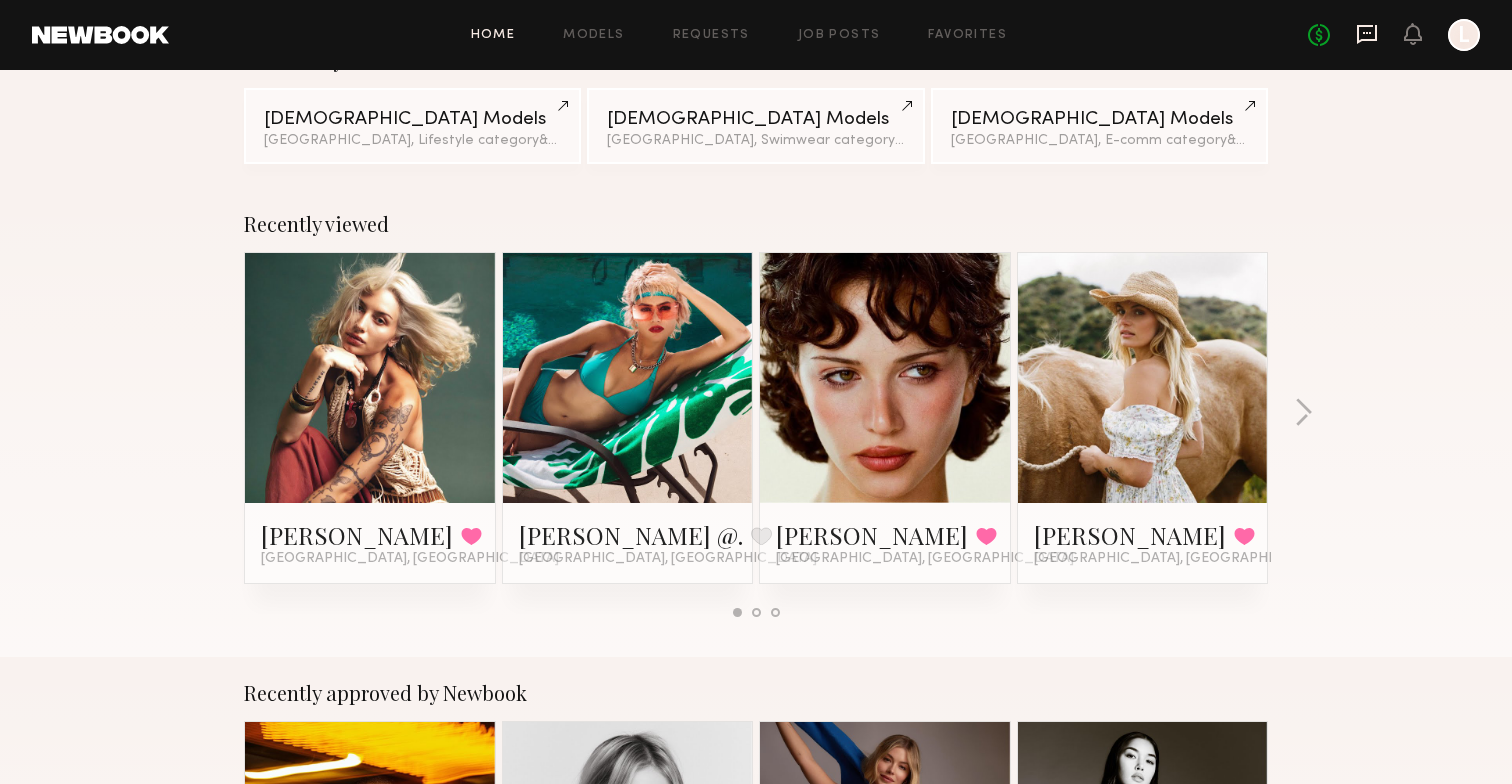 click 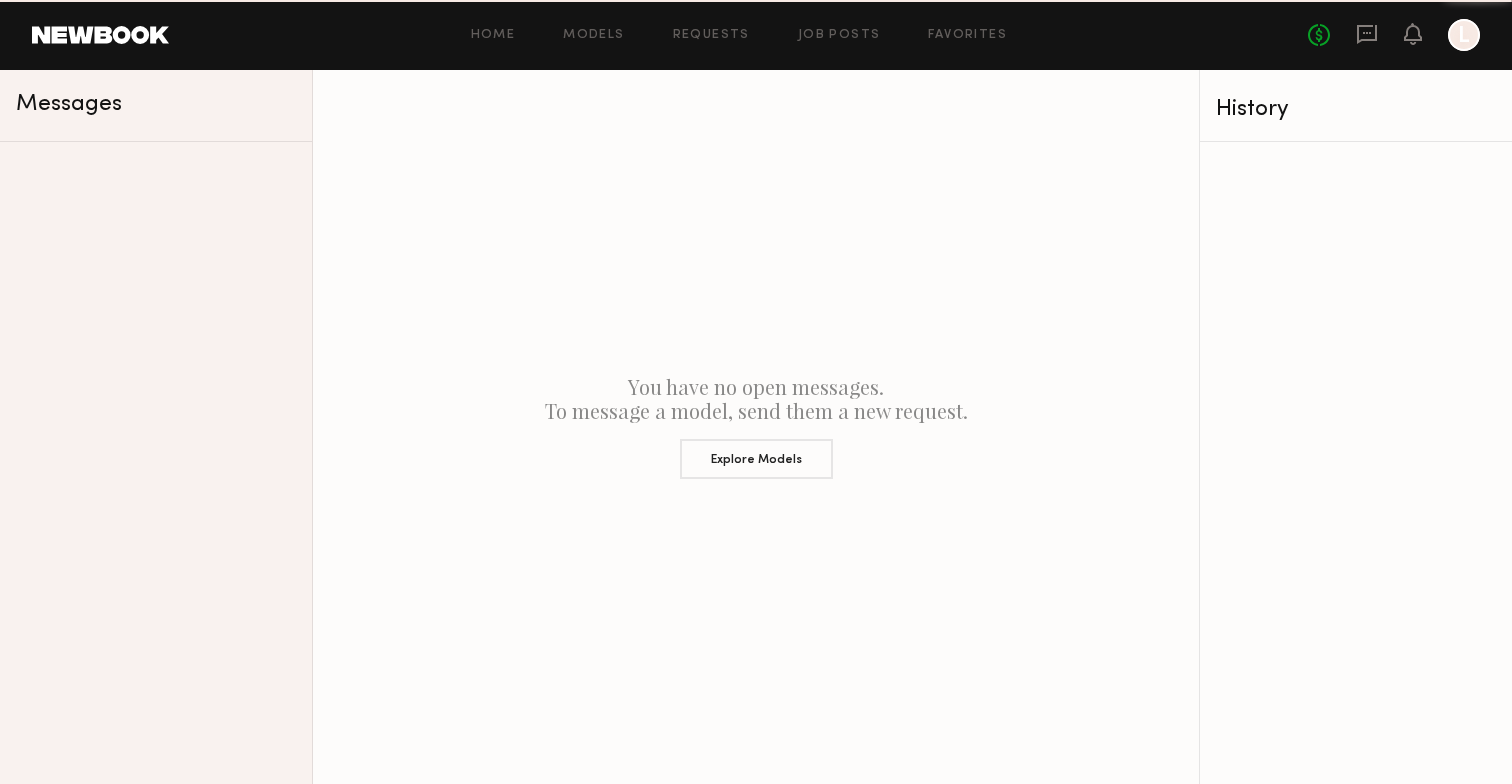 scroll, scrollTop: 0, scrollLeft: 0, axis: both 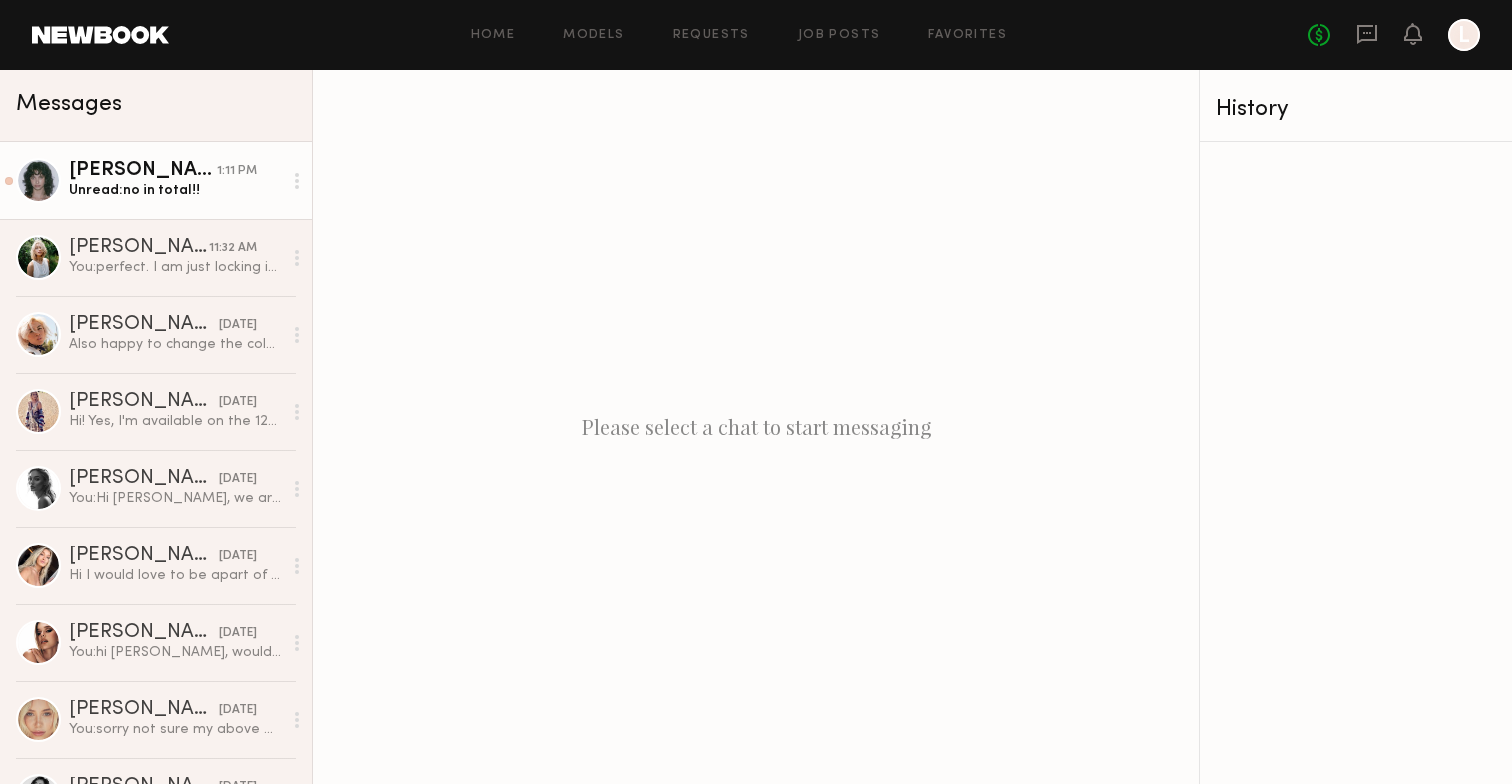 click on "Unread:  no in total!!" 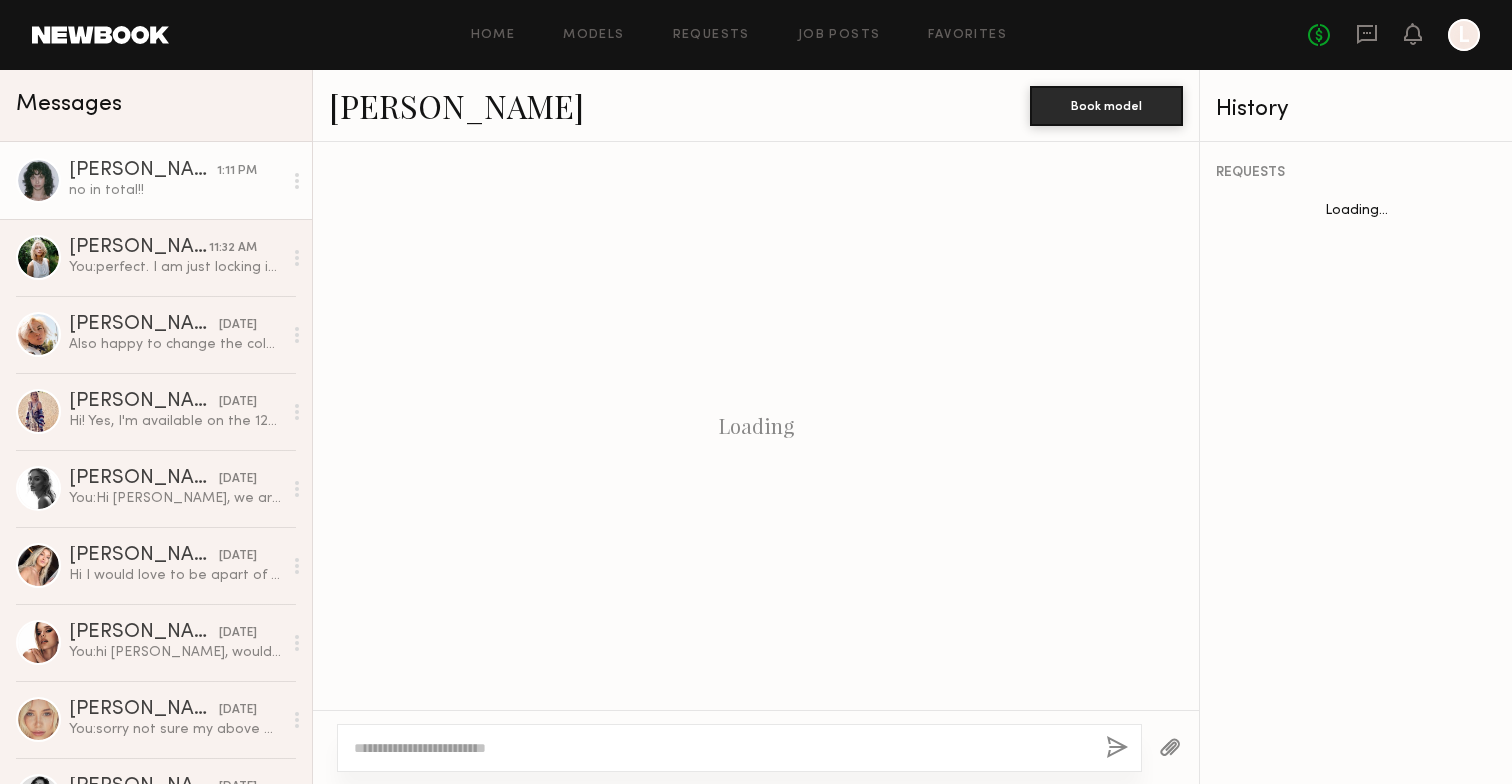 scroll, scrollTop: 1252, scrollLeft: 0, axis: vertical 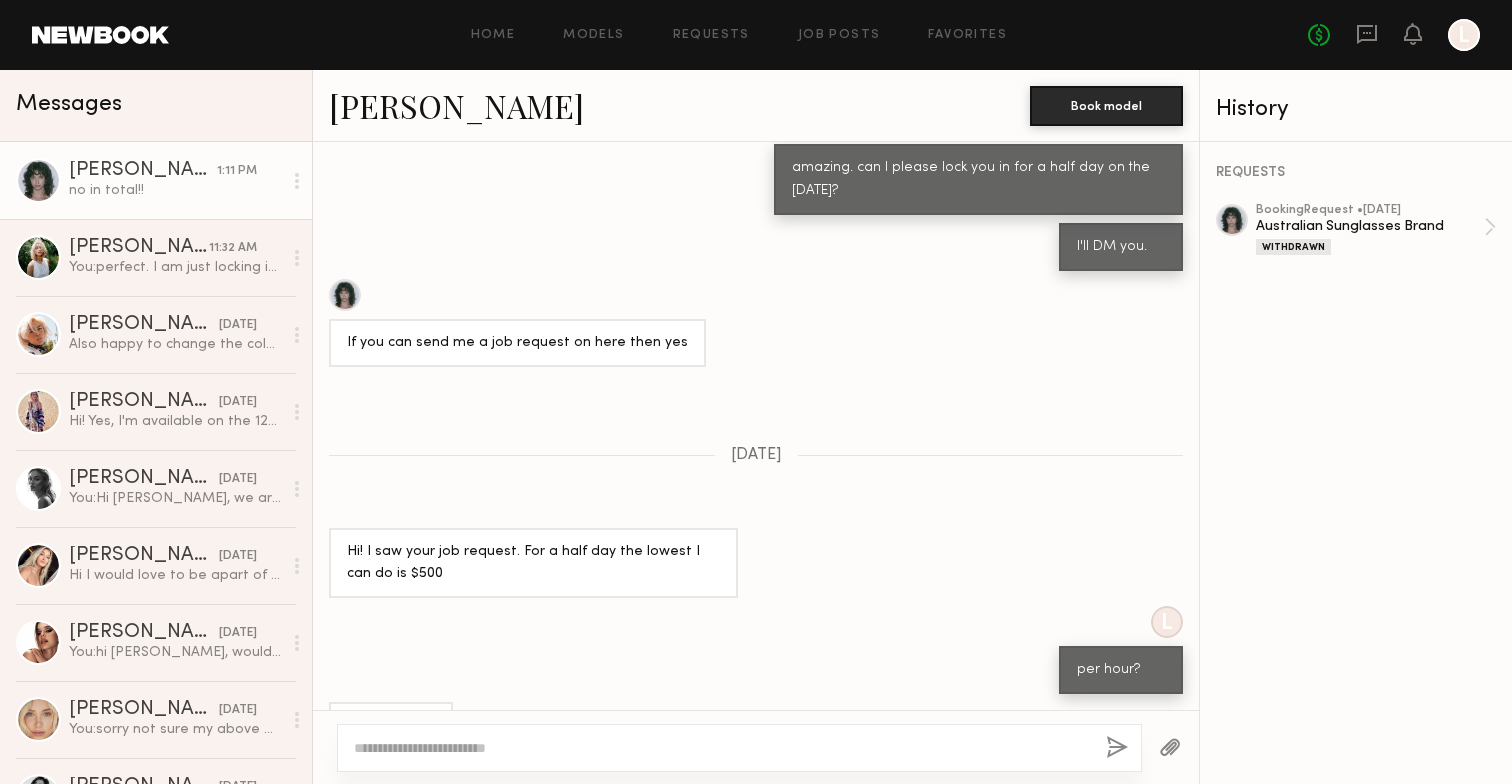 click 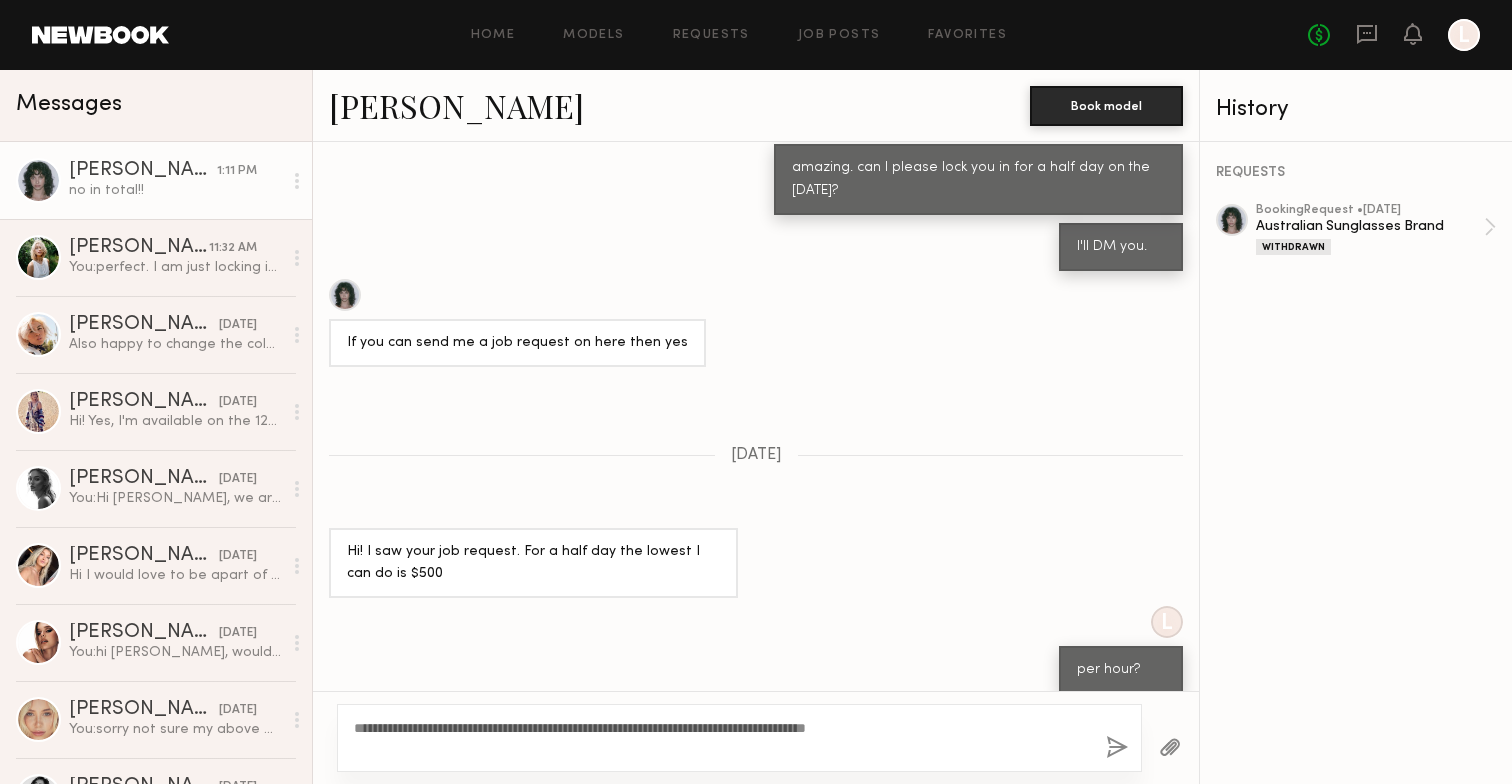type on "**********" 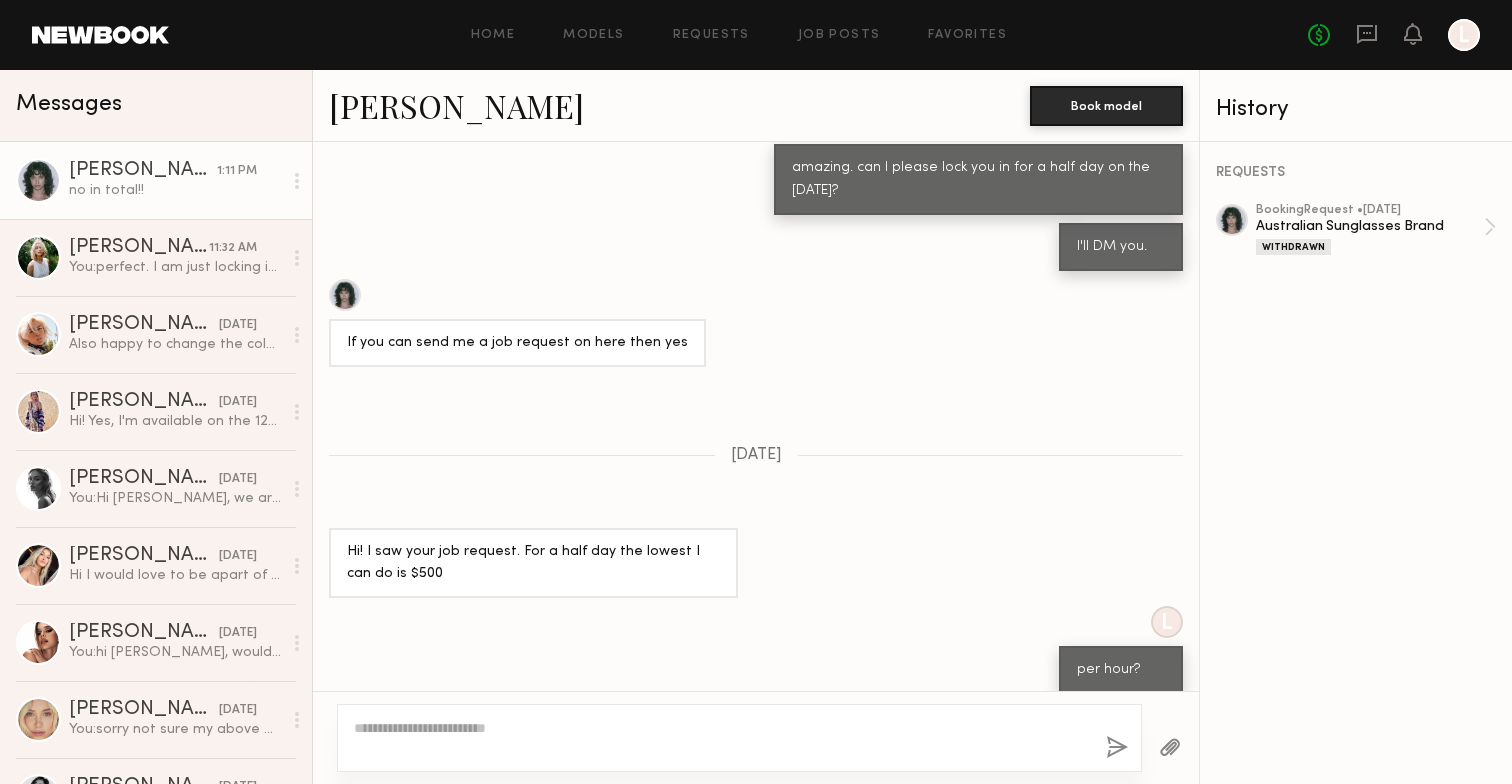 scroll, scrollTop: 1522, scrollLeft: 0, axis: vertical 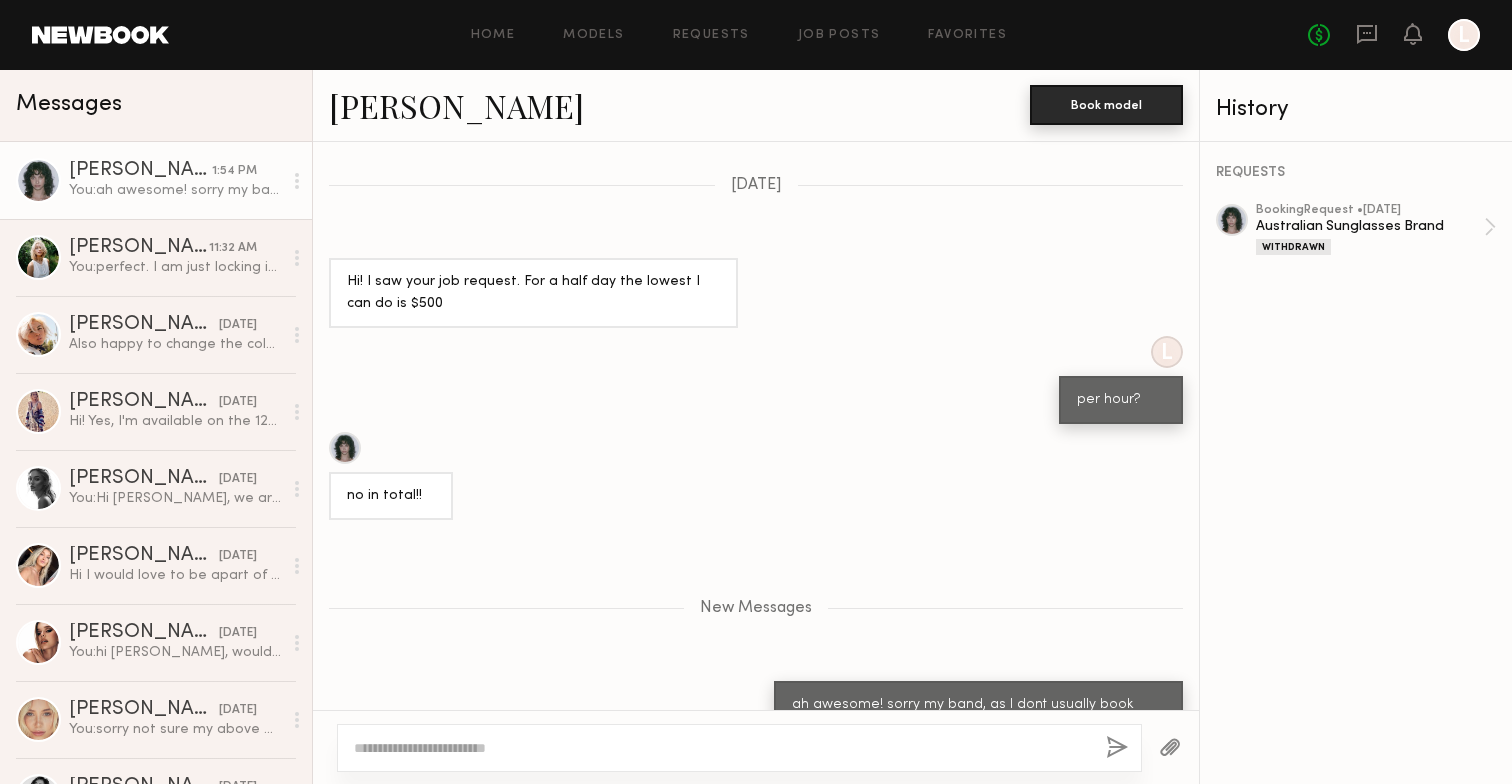 click on "Book model" 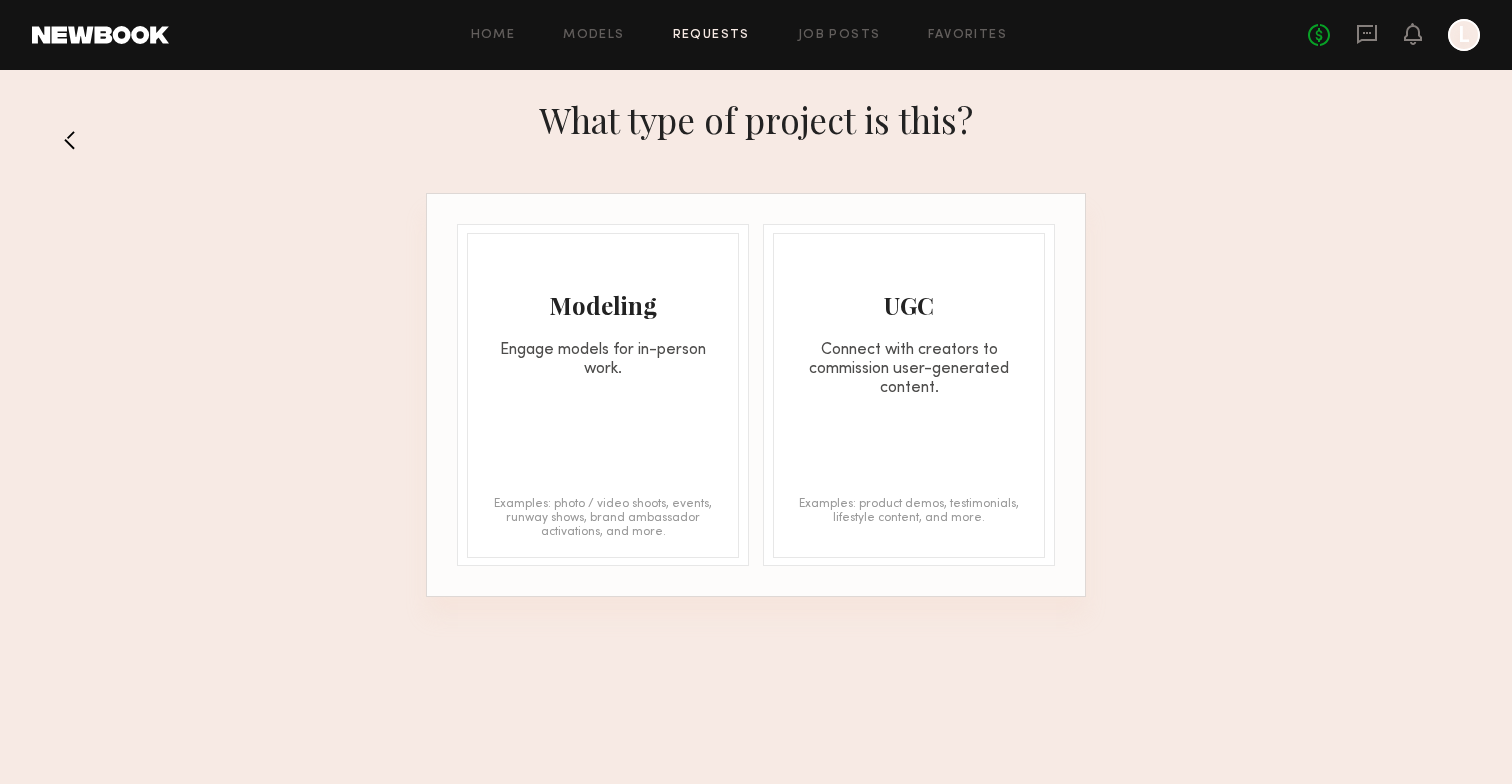 click on "Modeling" 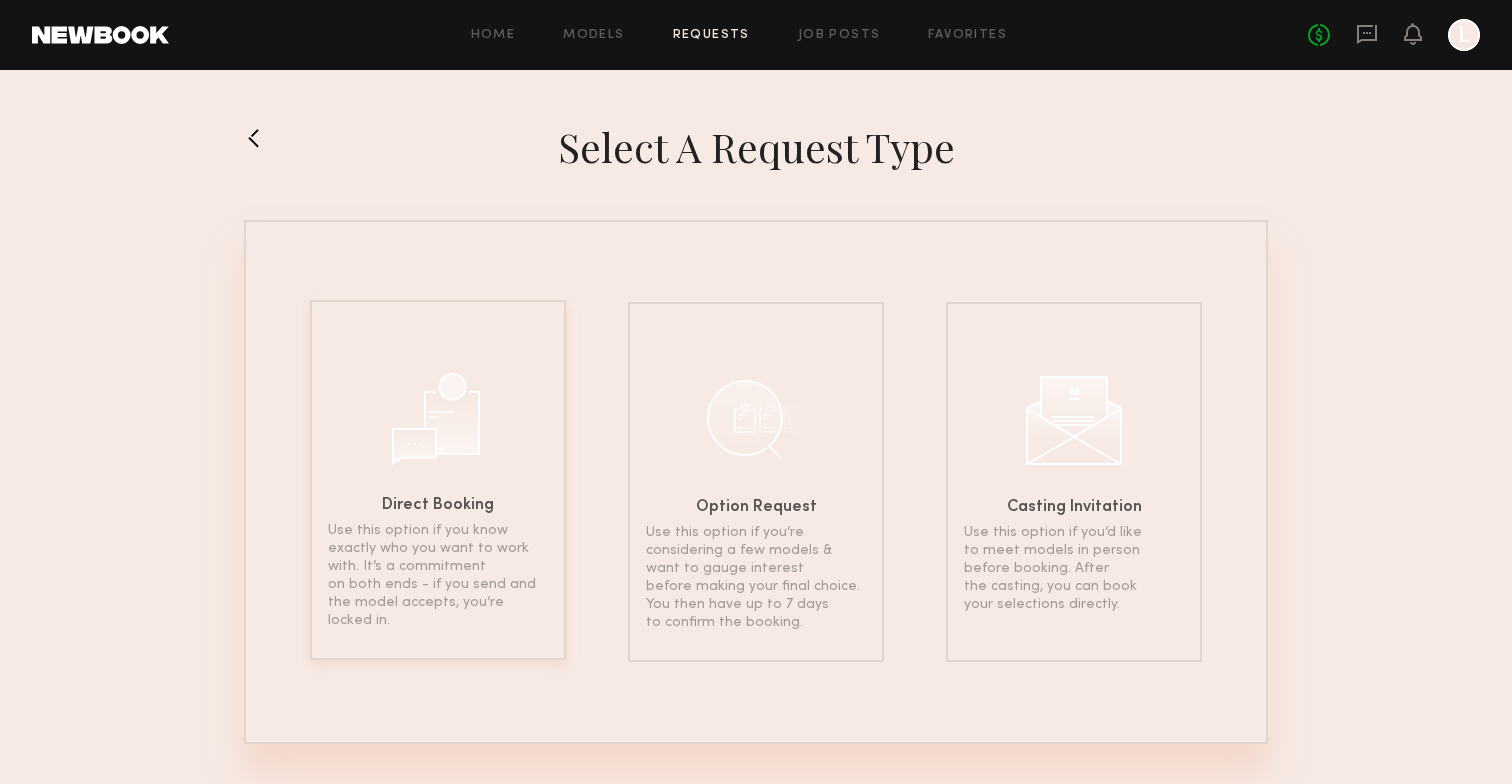 click 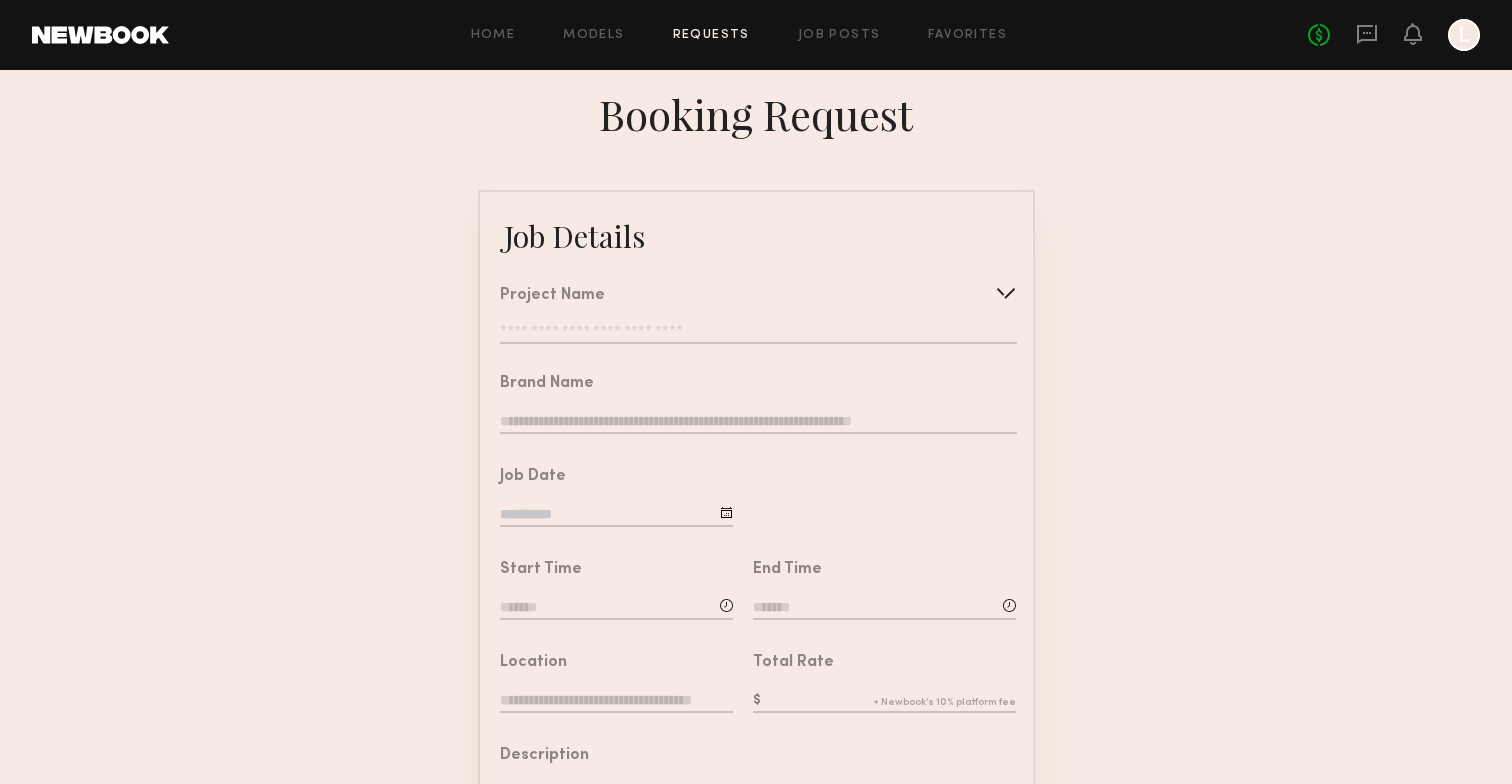 click 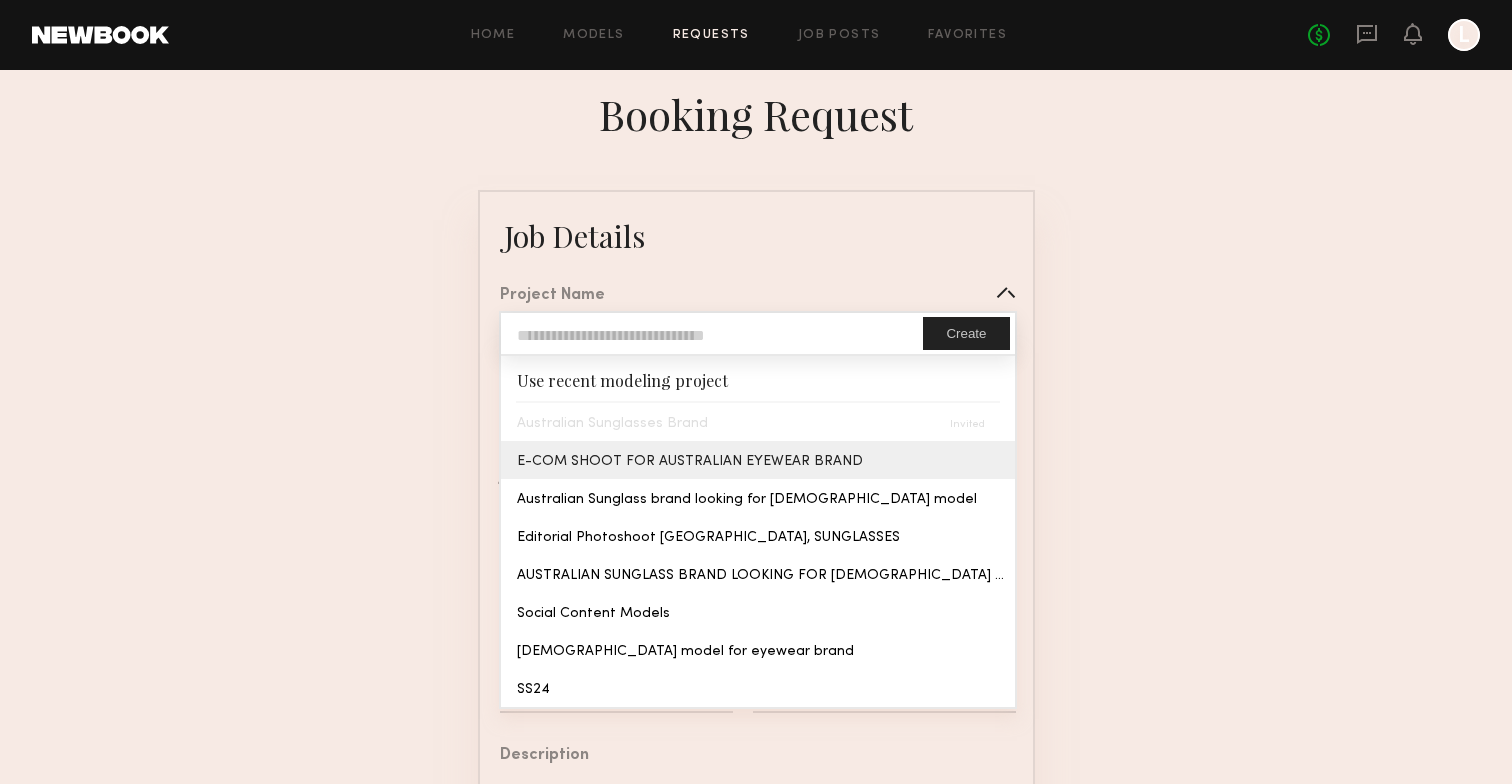 type on "**********" 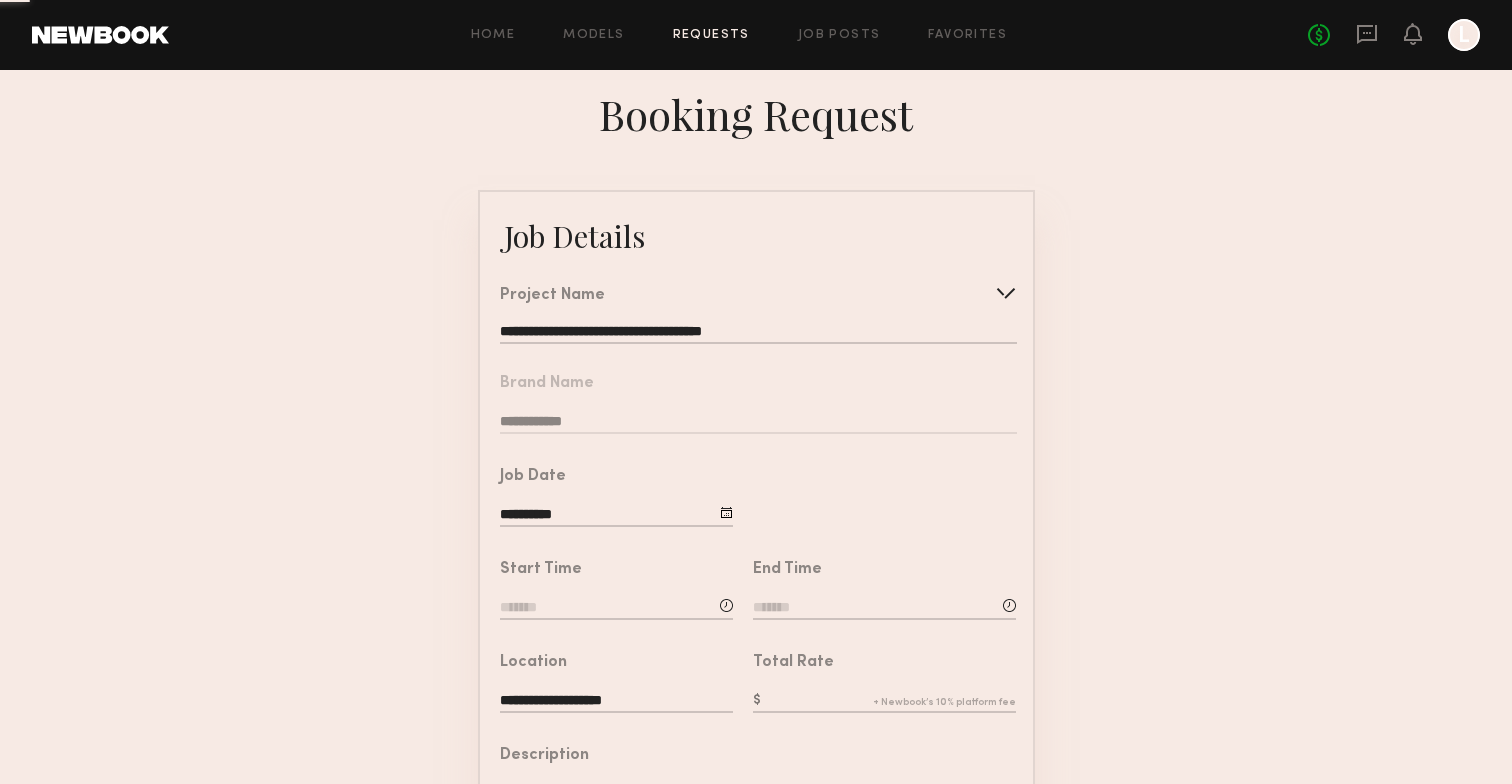 click on "**********" 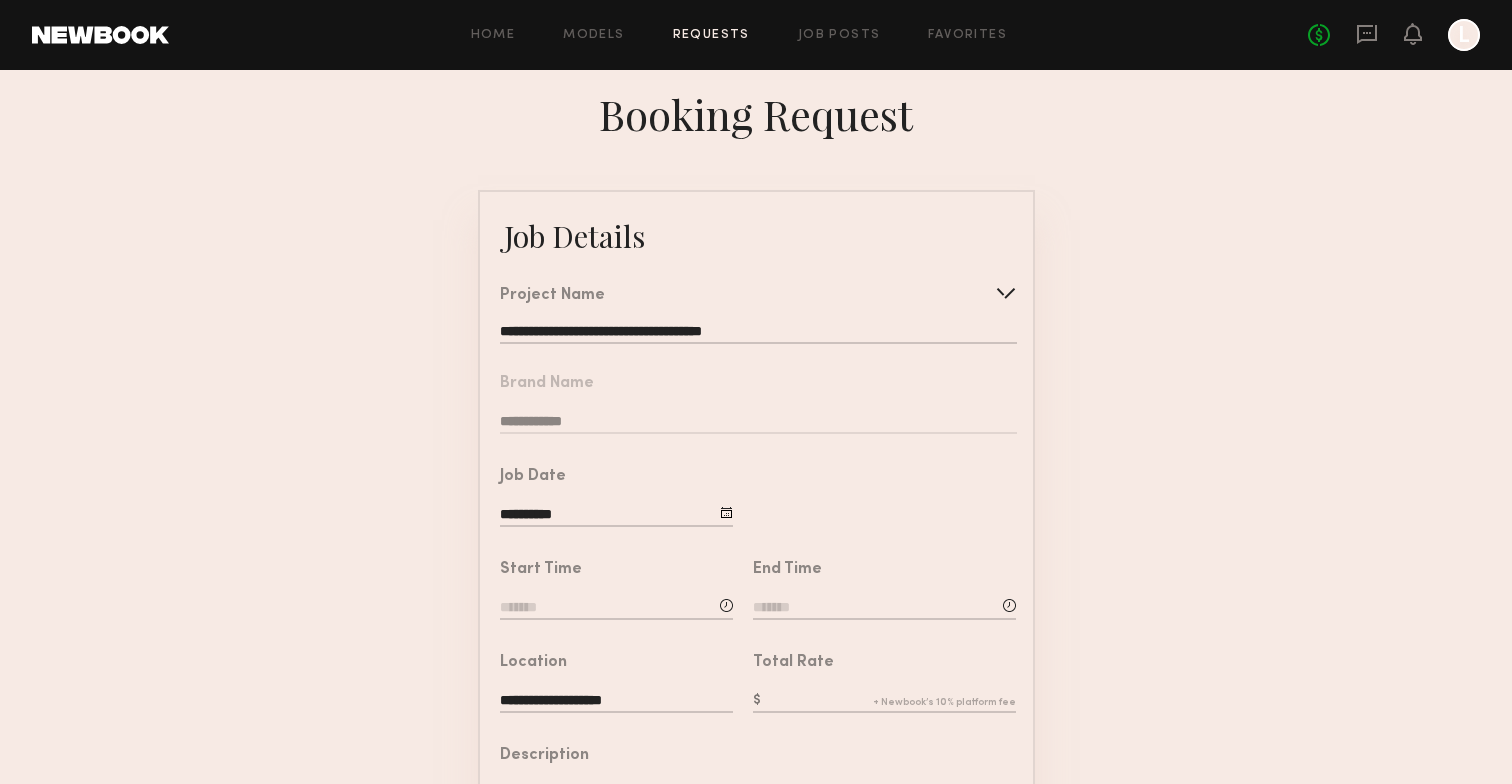 click 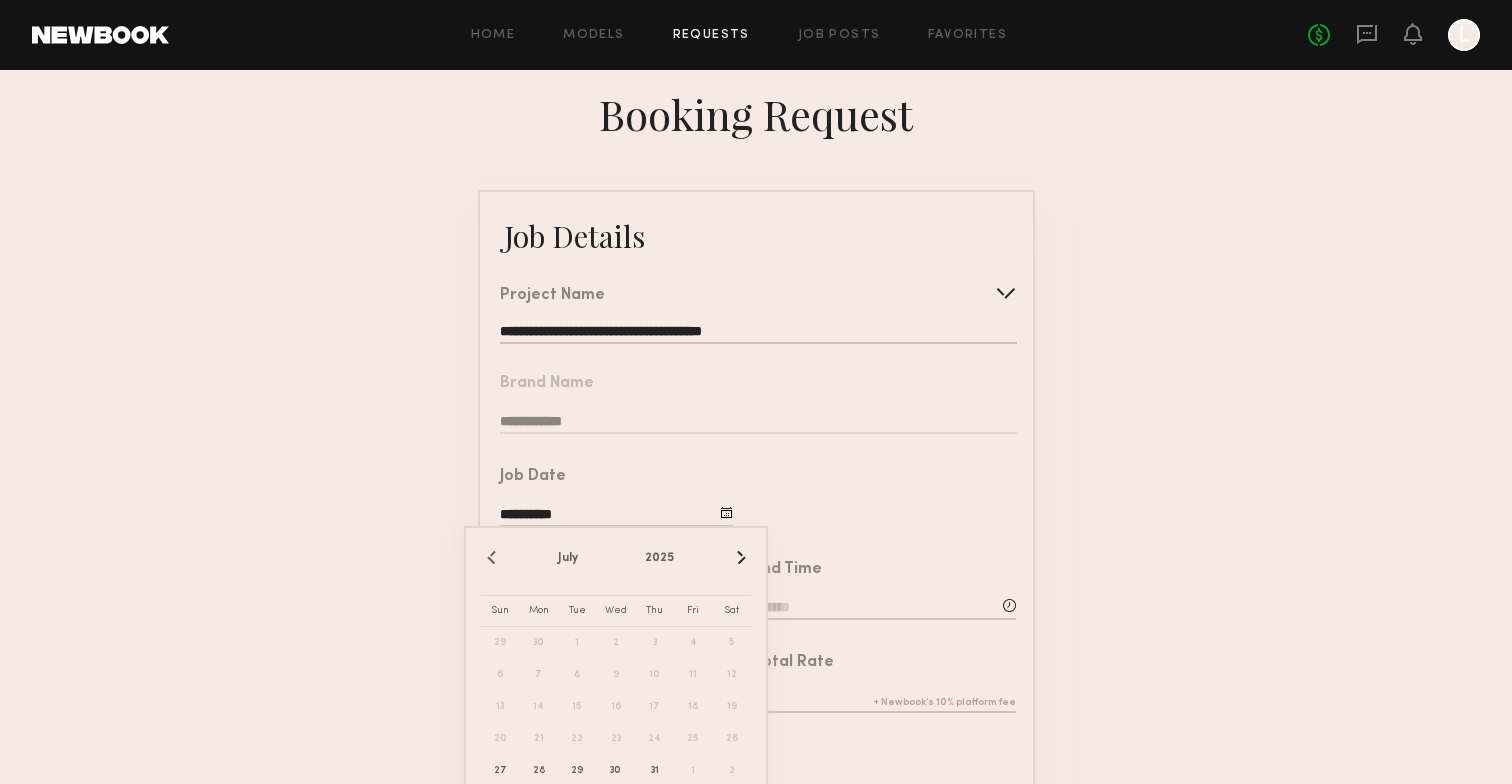 click on "›" 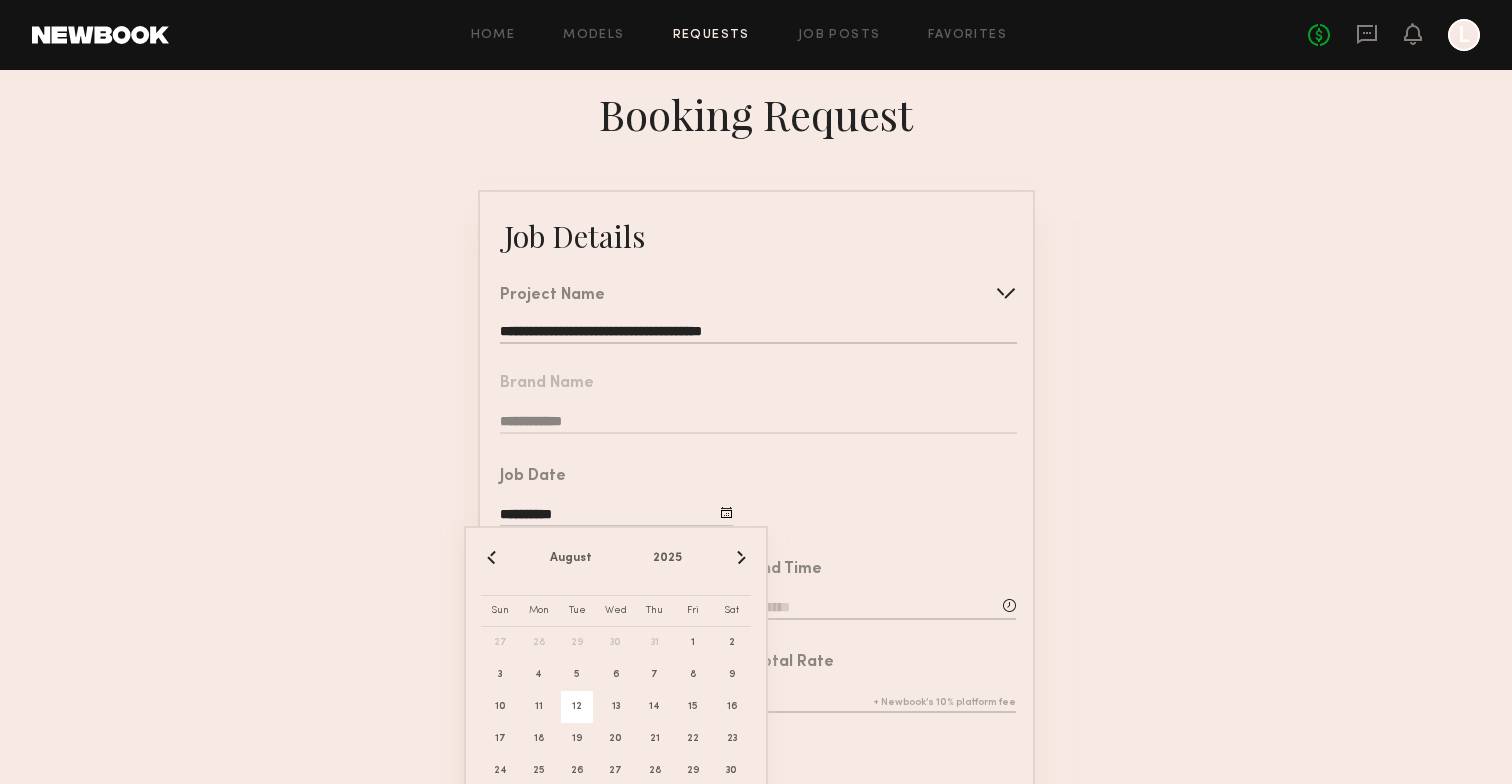 click on "12" 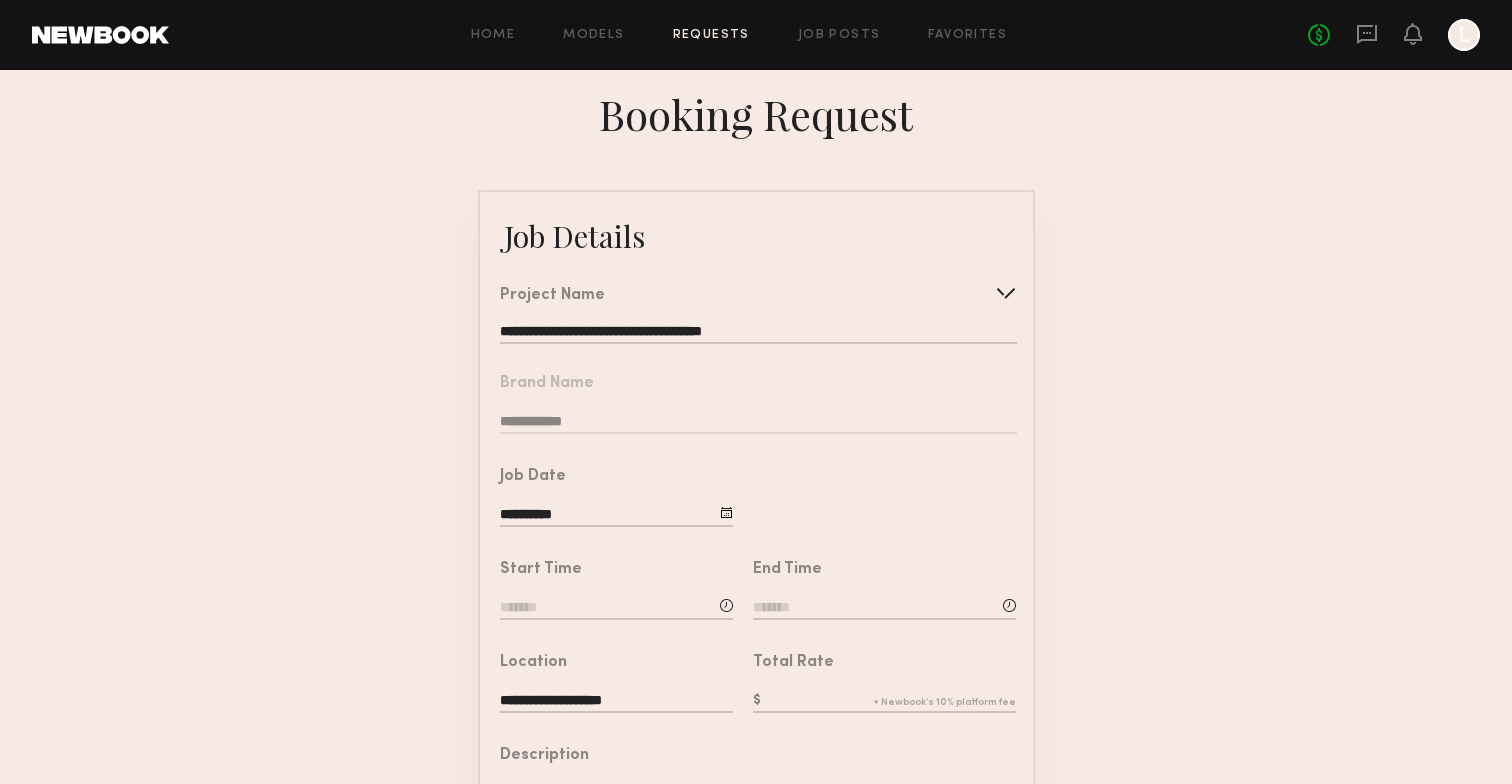 click 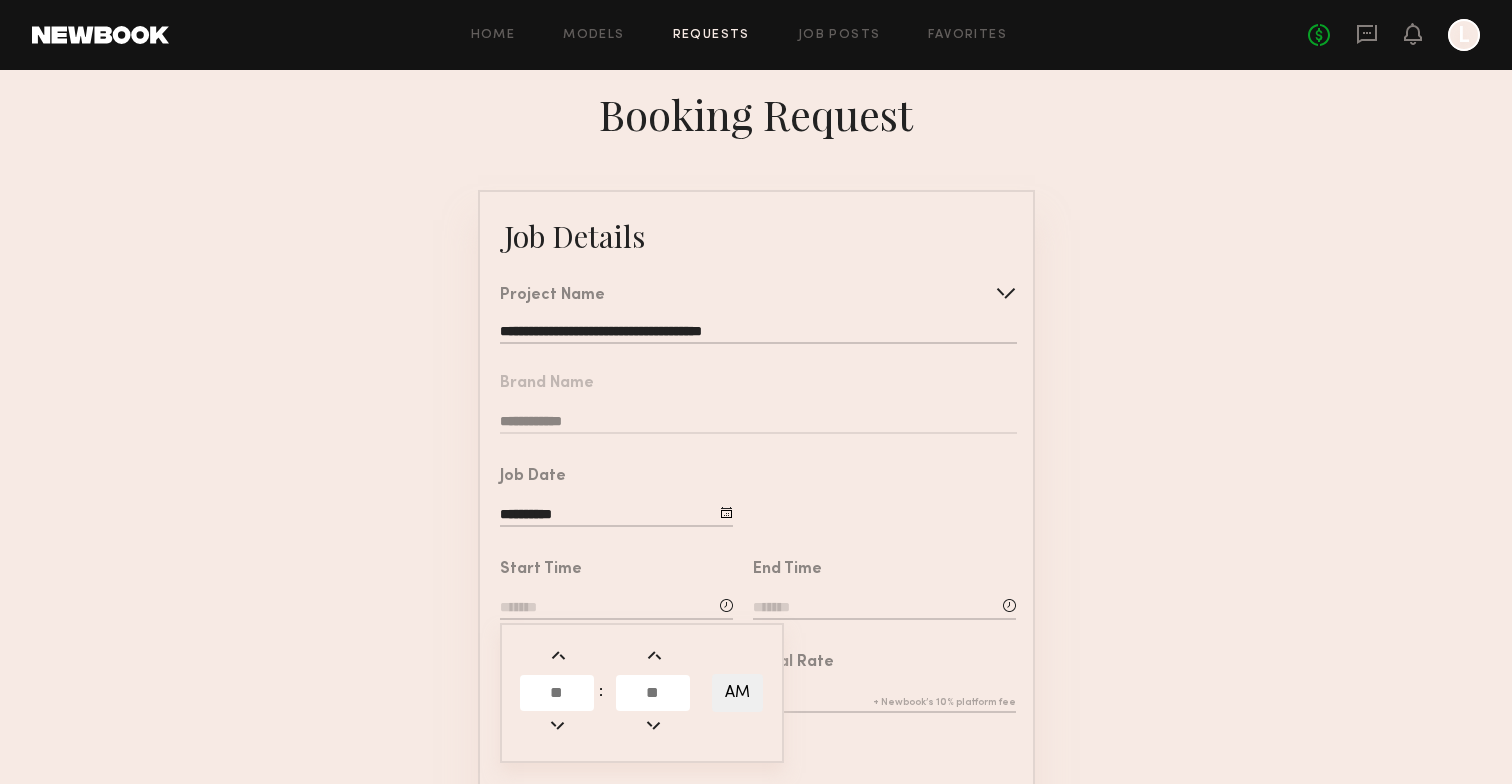 click 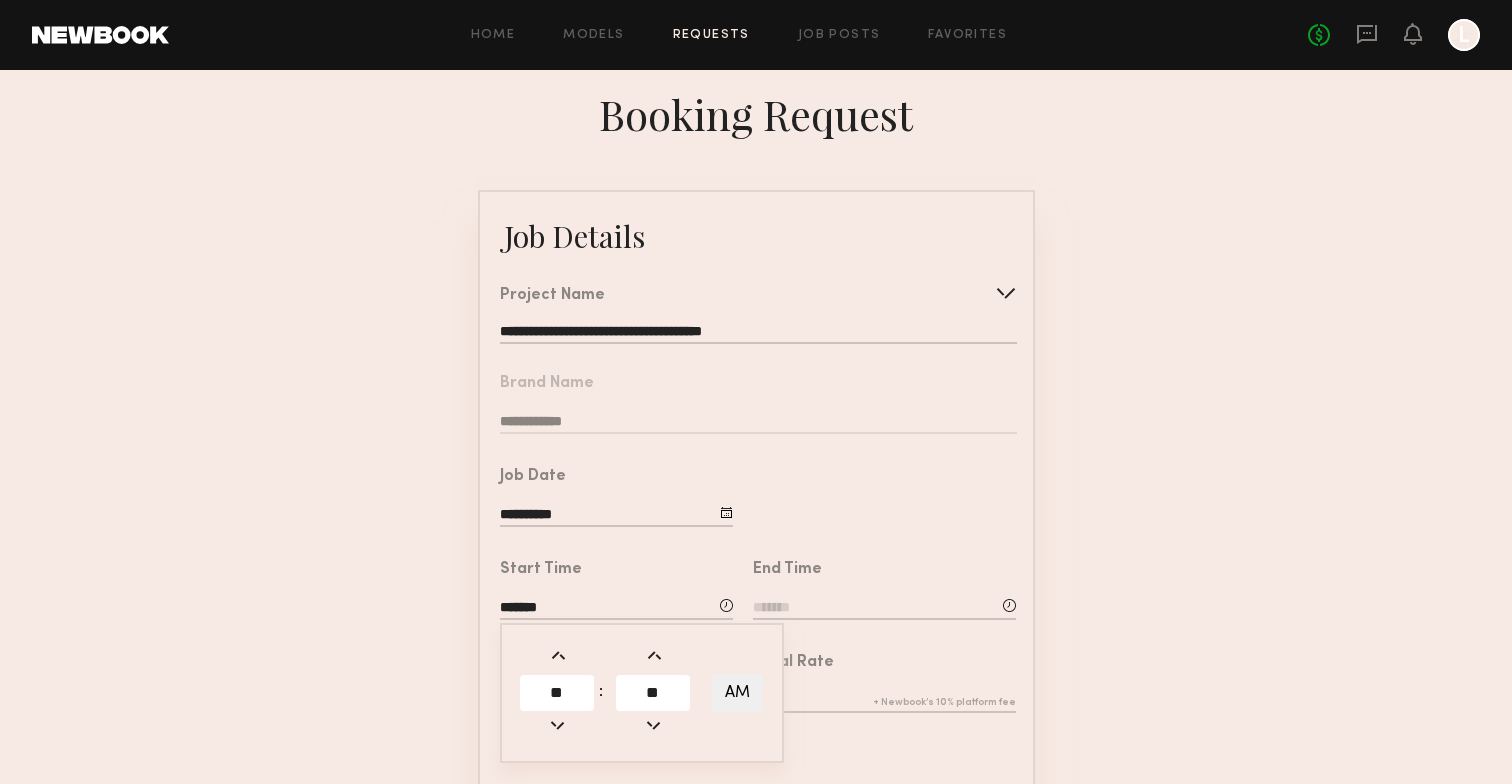 click 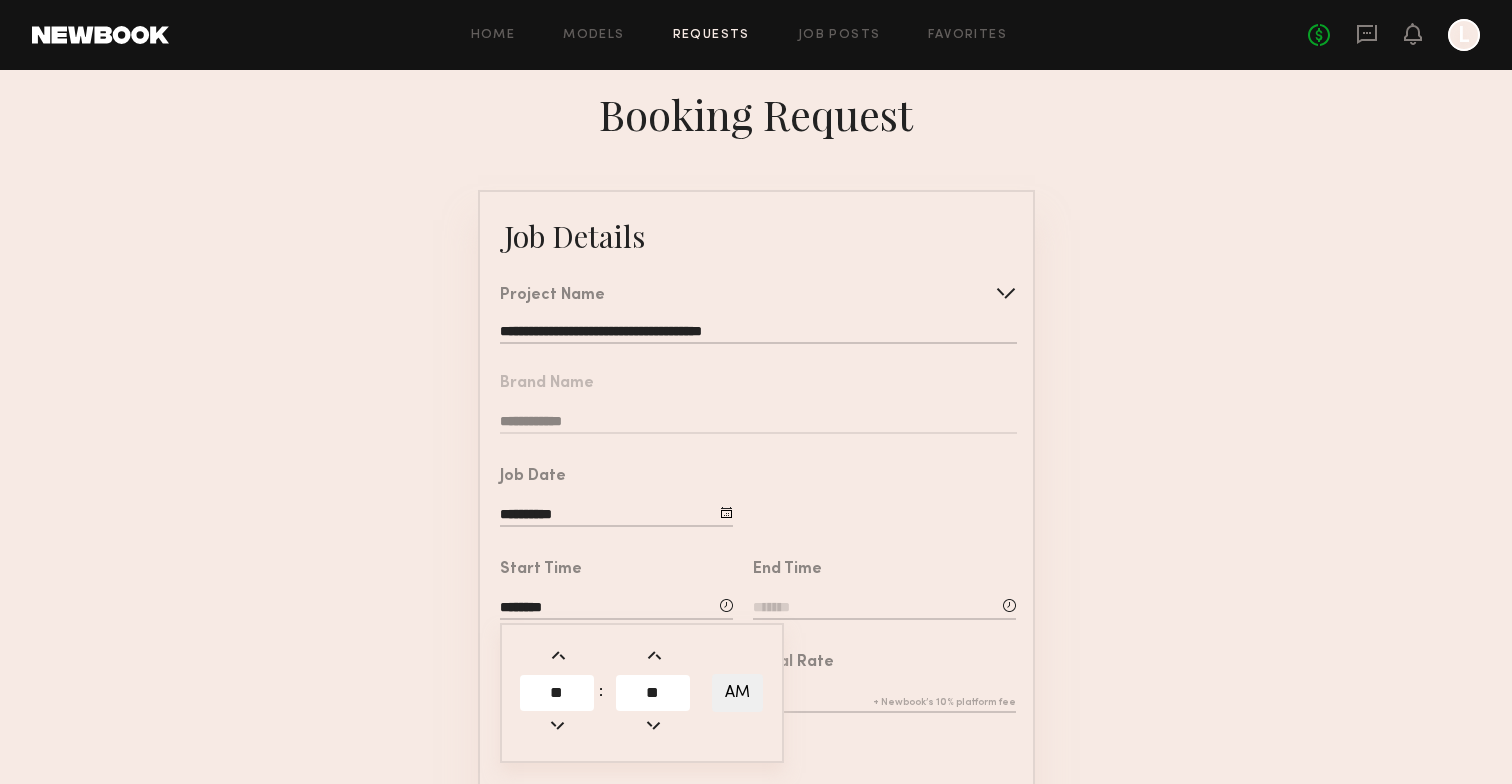 click 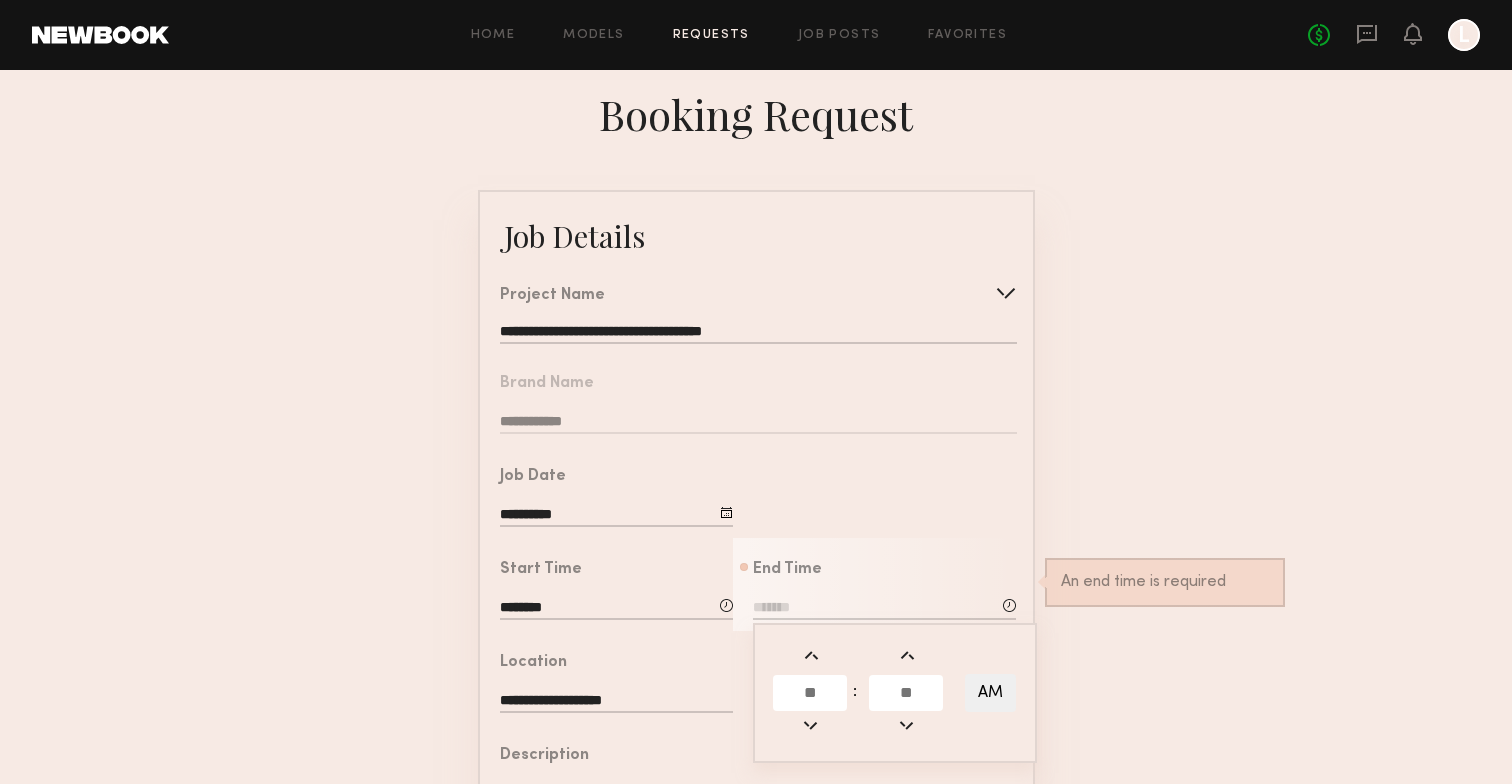 click 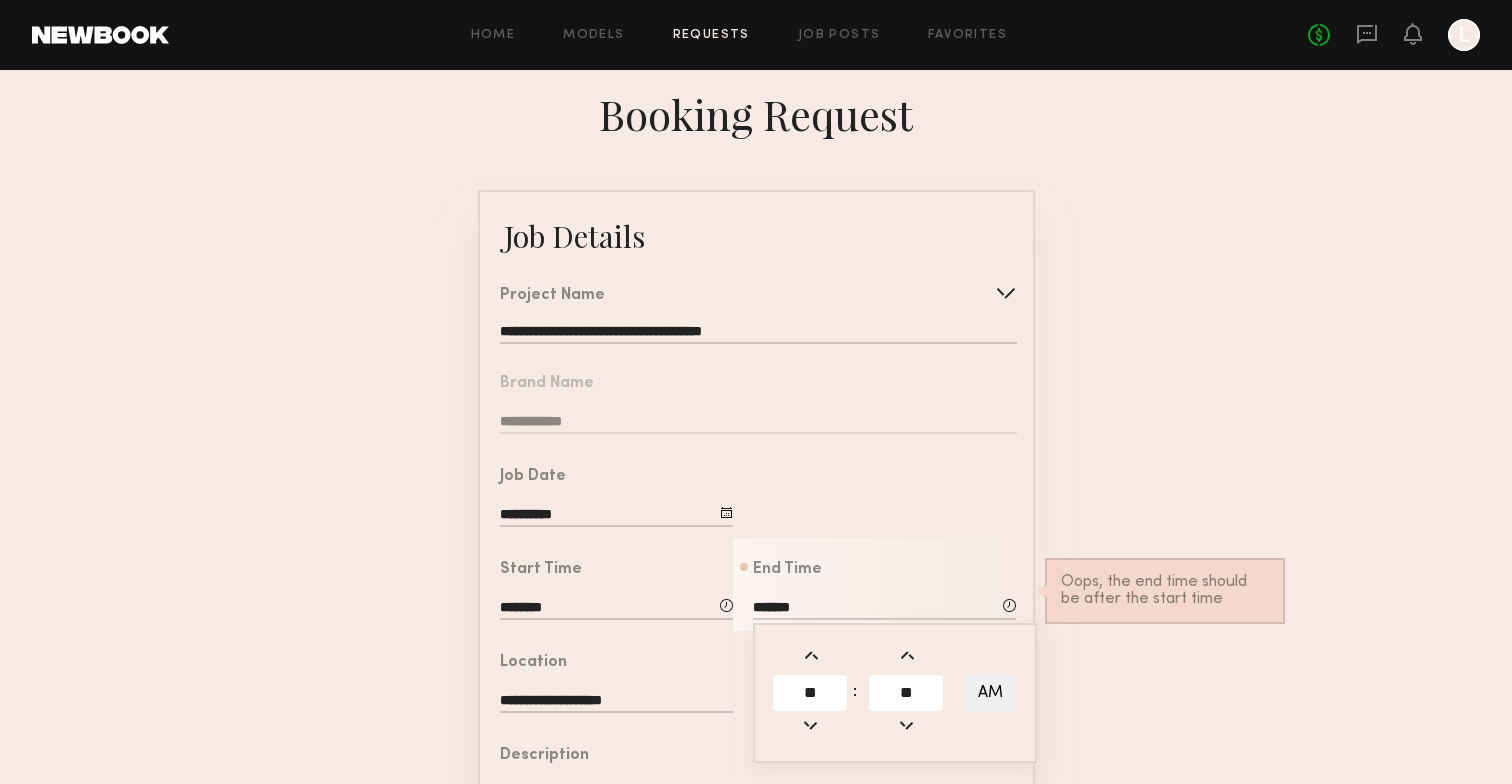 click 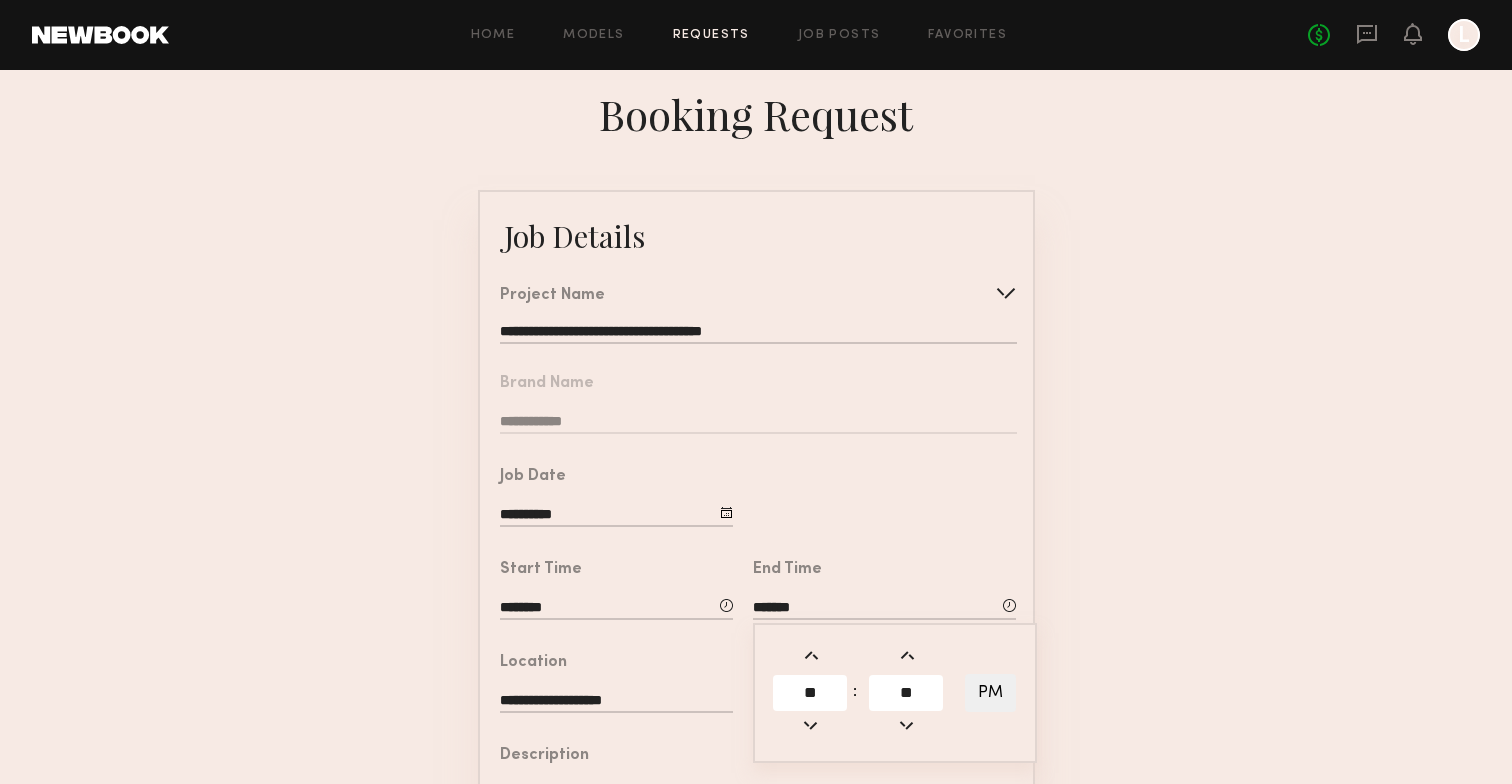click on "**********" 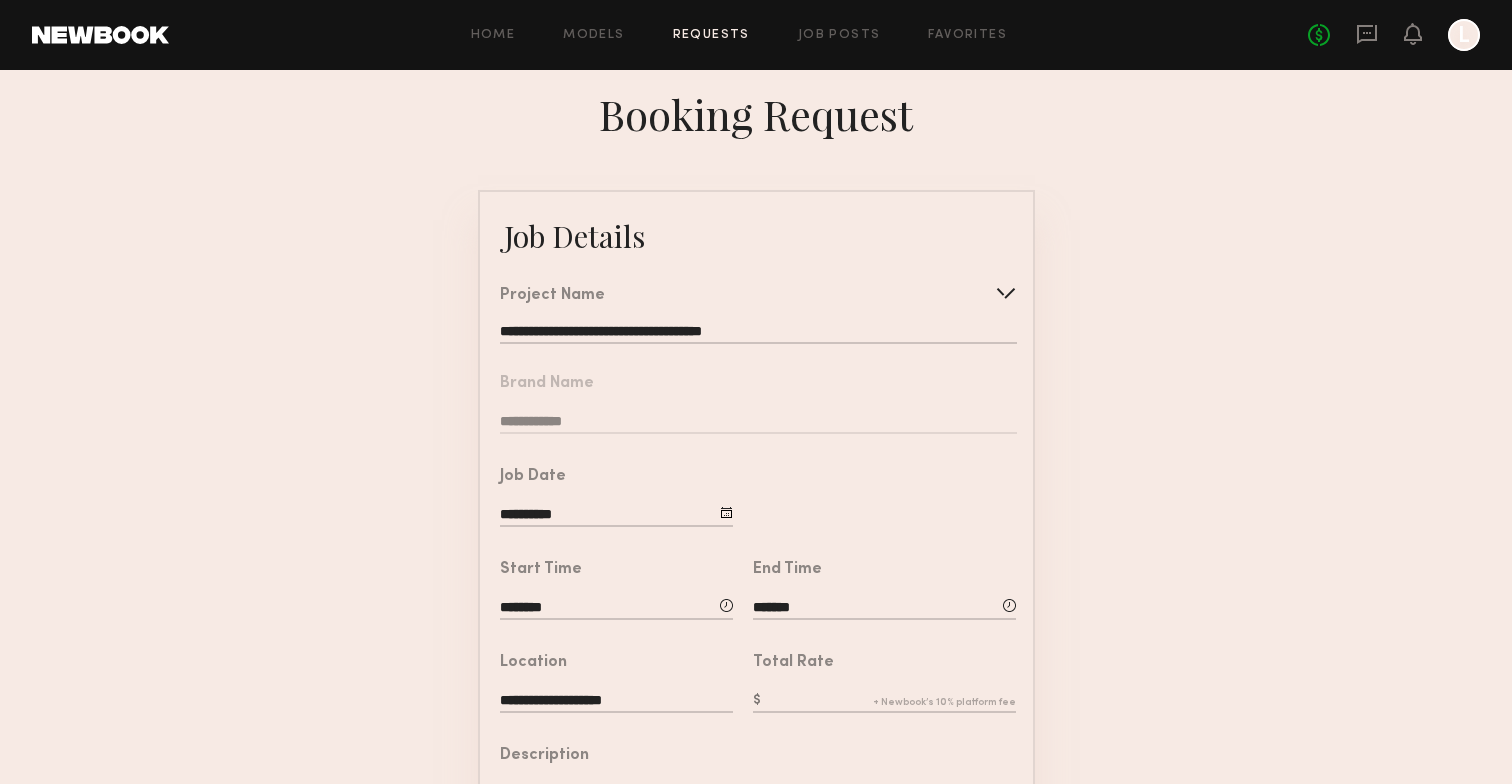 click 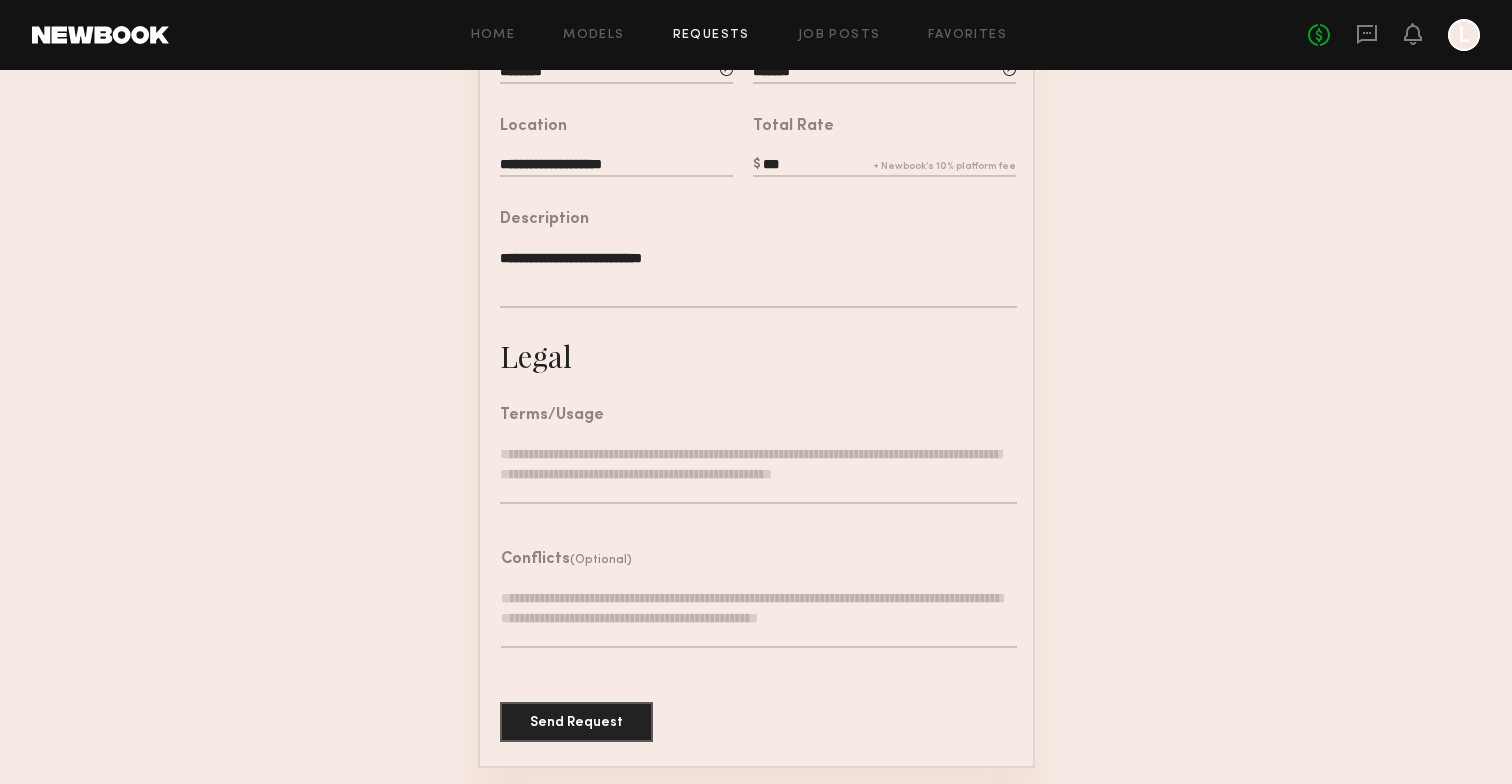 scroll, scrollTop: 535, scrollLeft: 0, axis: vertical 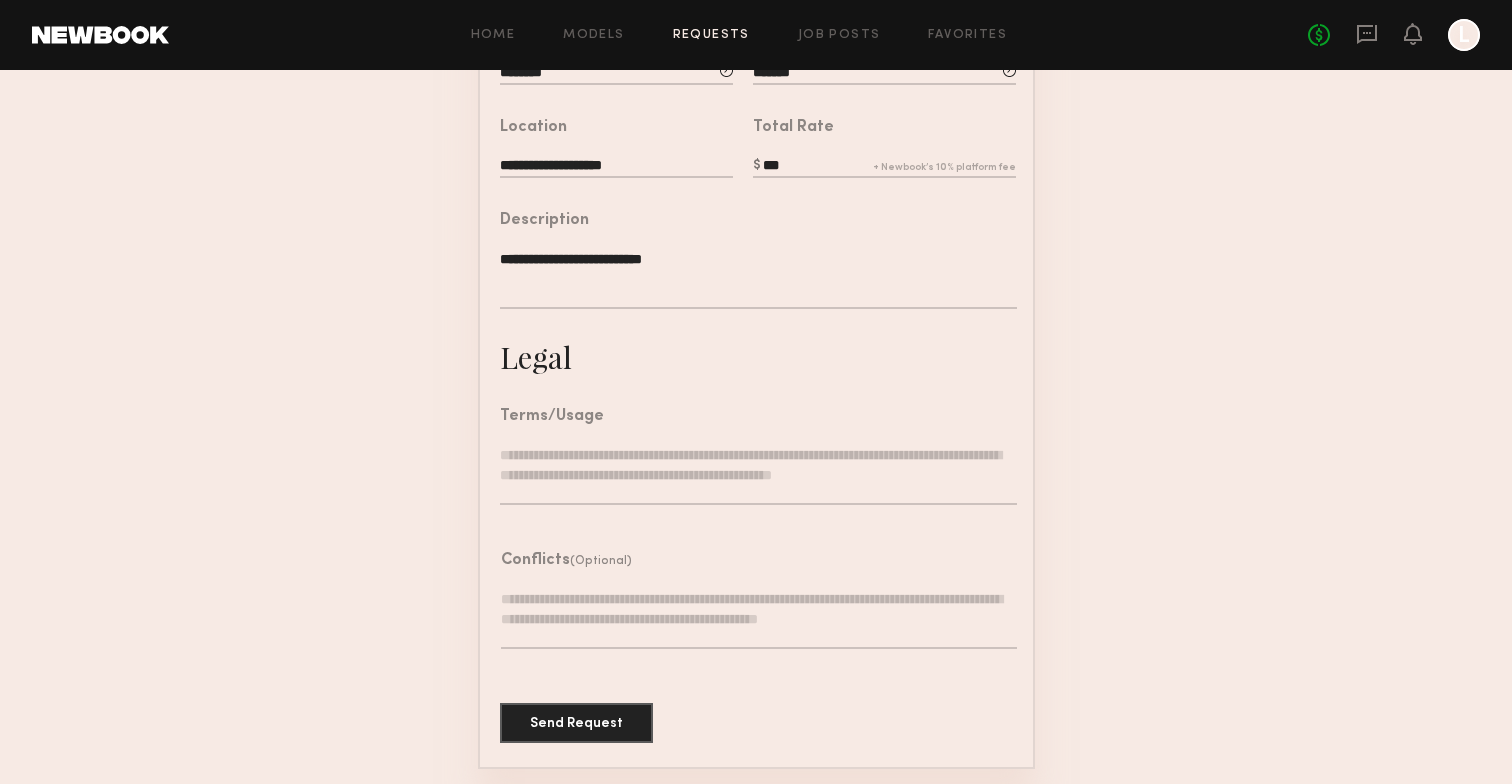 type on "***" 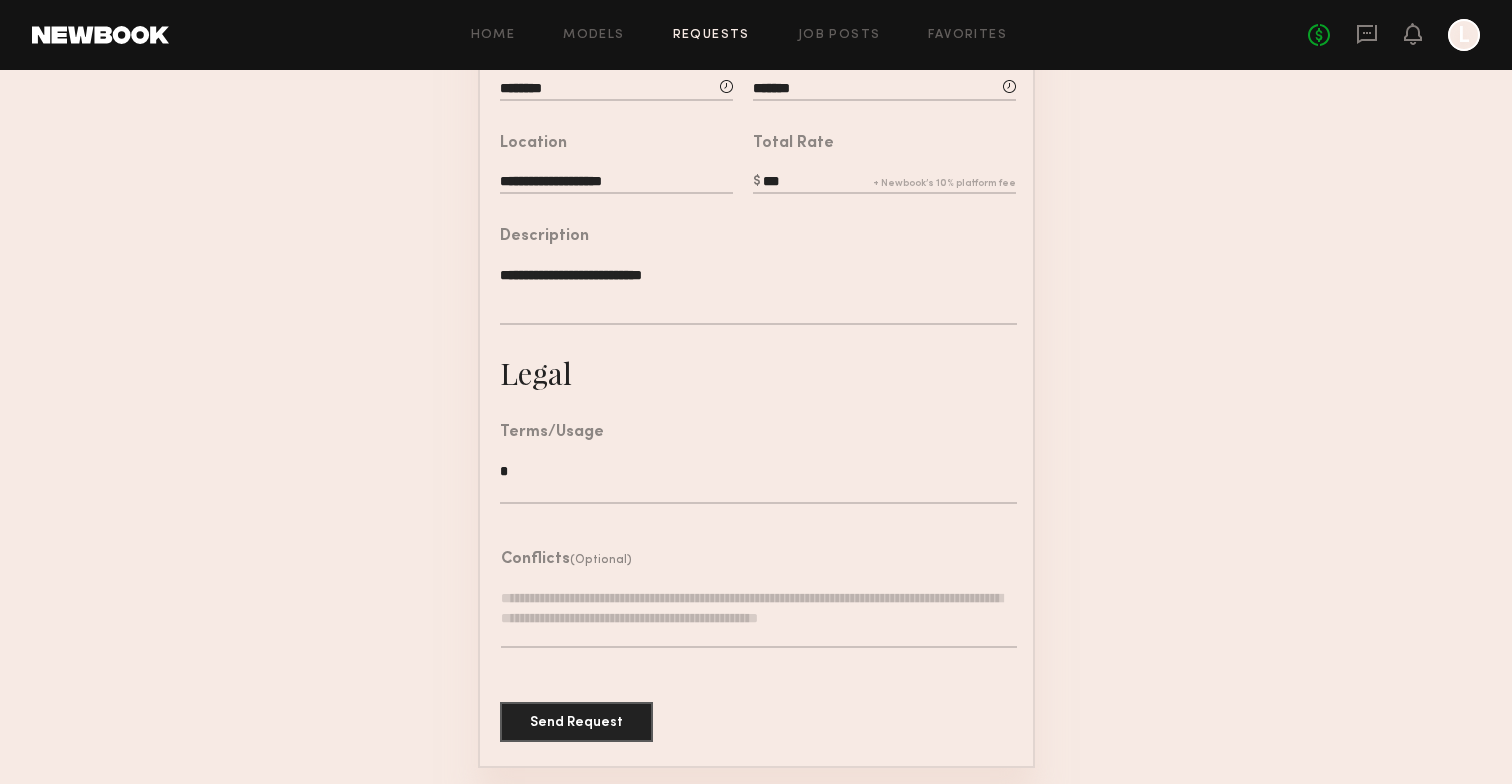 scroll, scrollTop: 518, scrollLeft: 0, axis: vertical 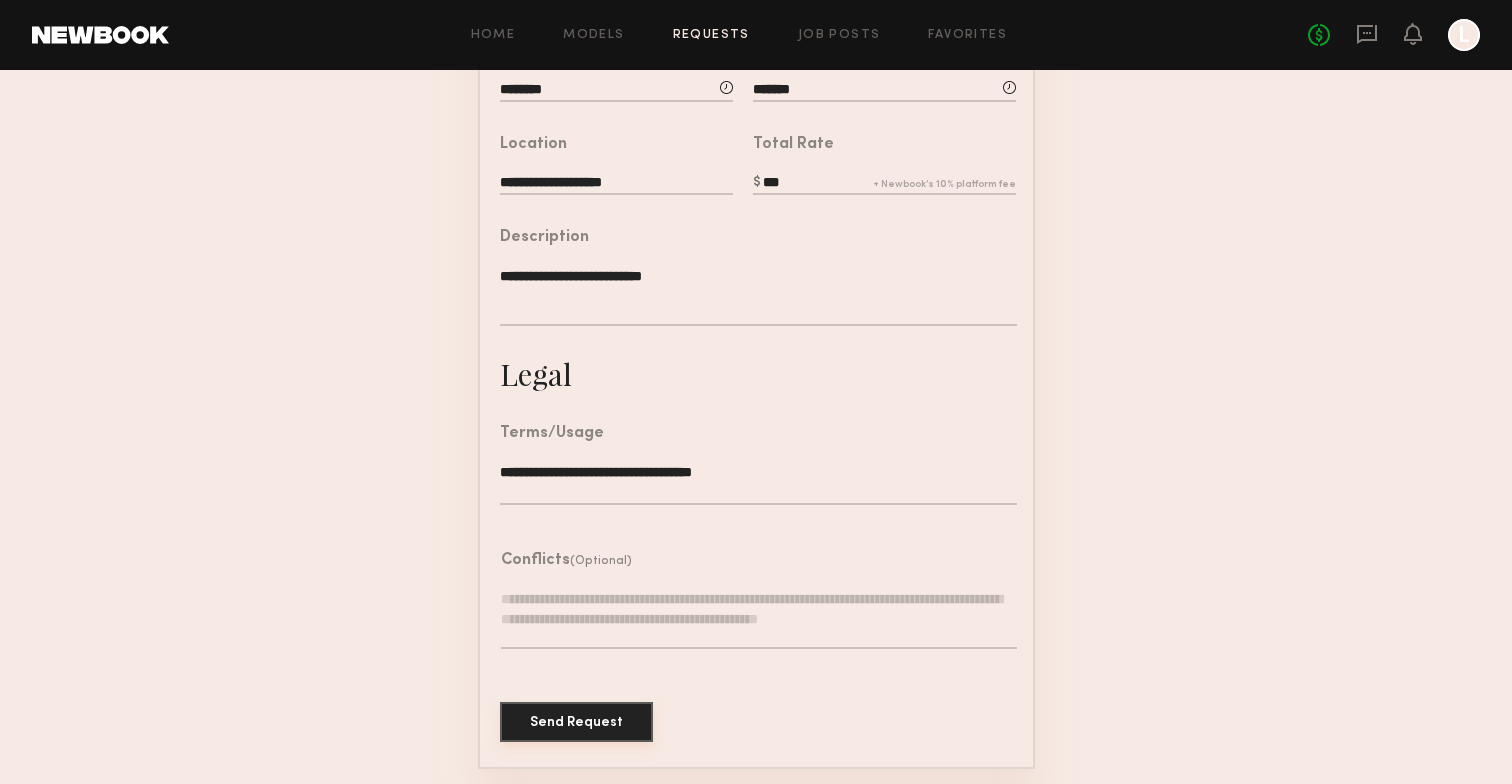 type on "**********" 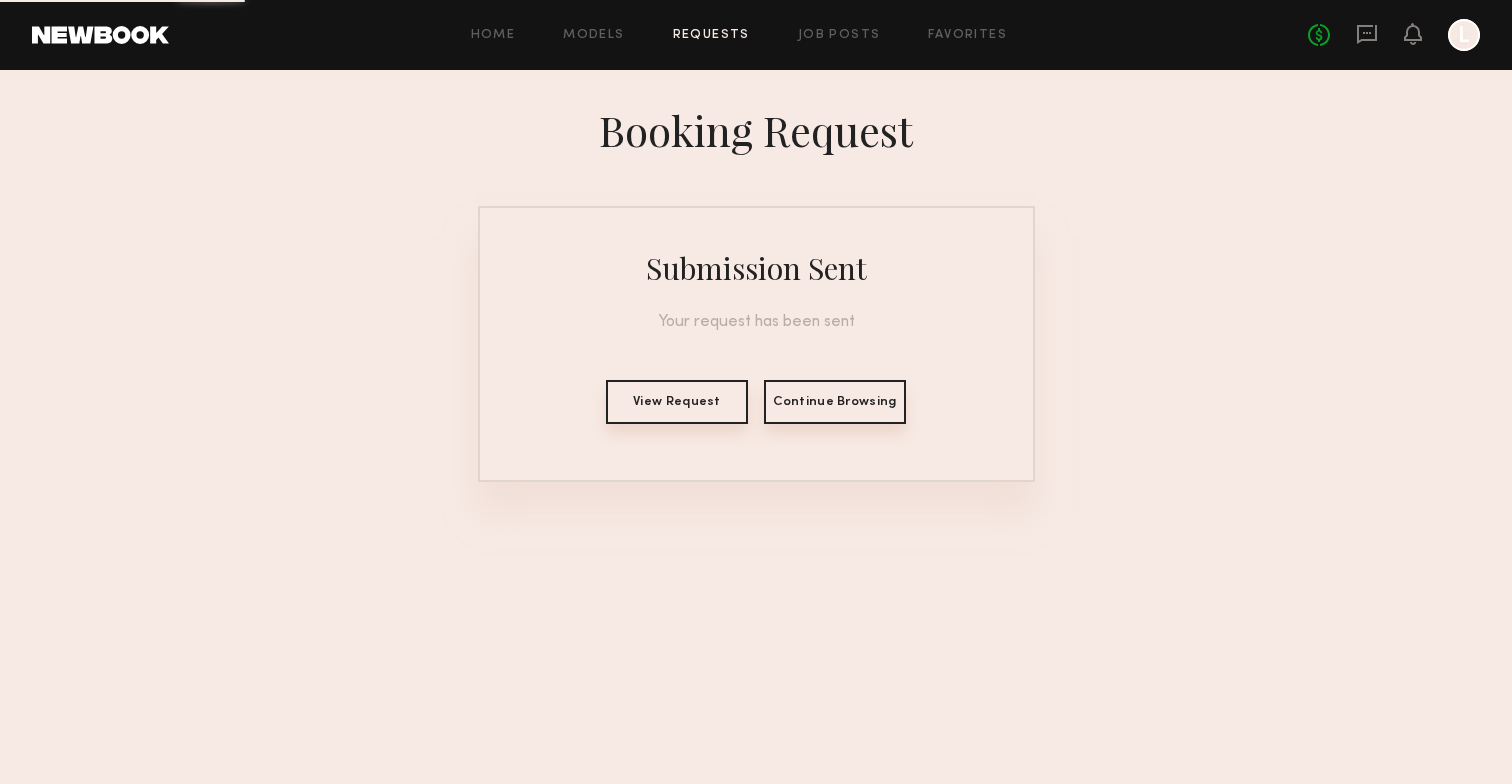 scroll, scrollTop: 0, scrollLeft: 0, axis: both 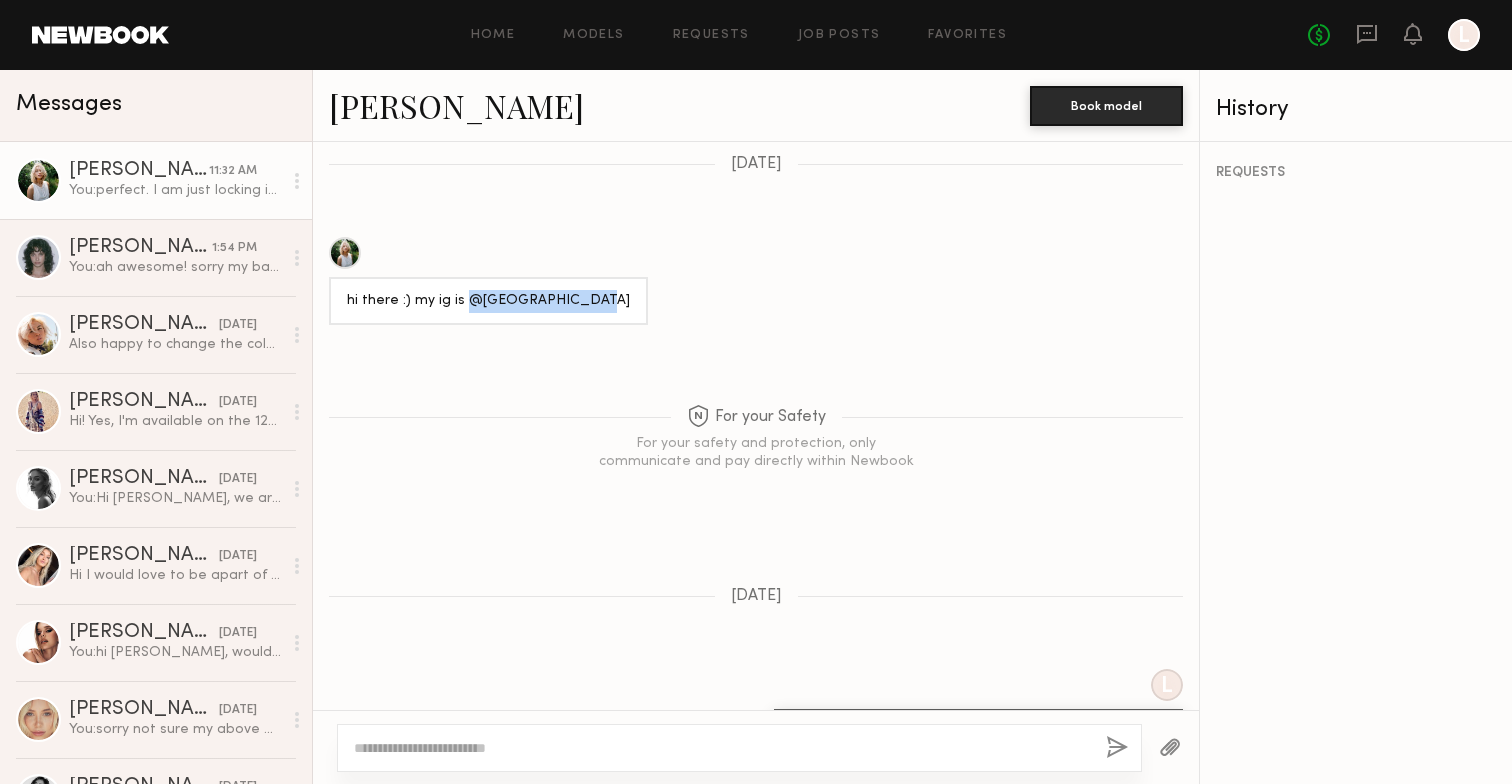 drag, startPoint x: 464, startPoint y: 203, endPoint x: 600, endPoint y: 205, distance: 136.01471 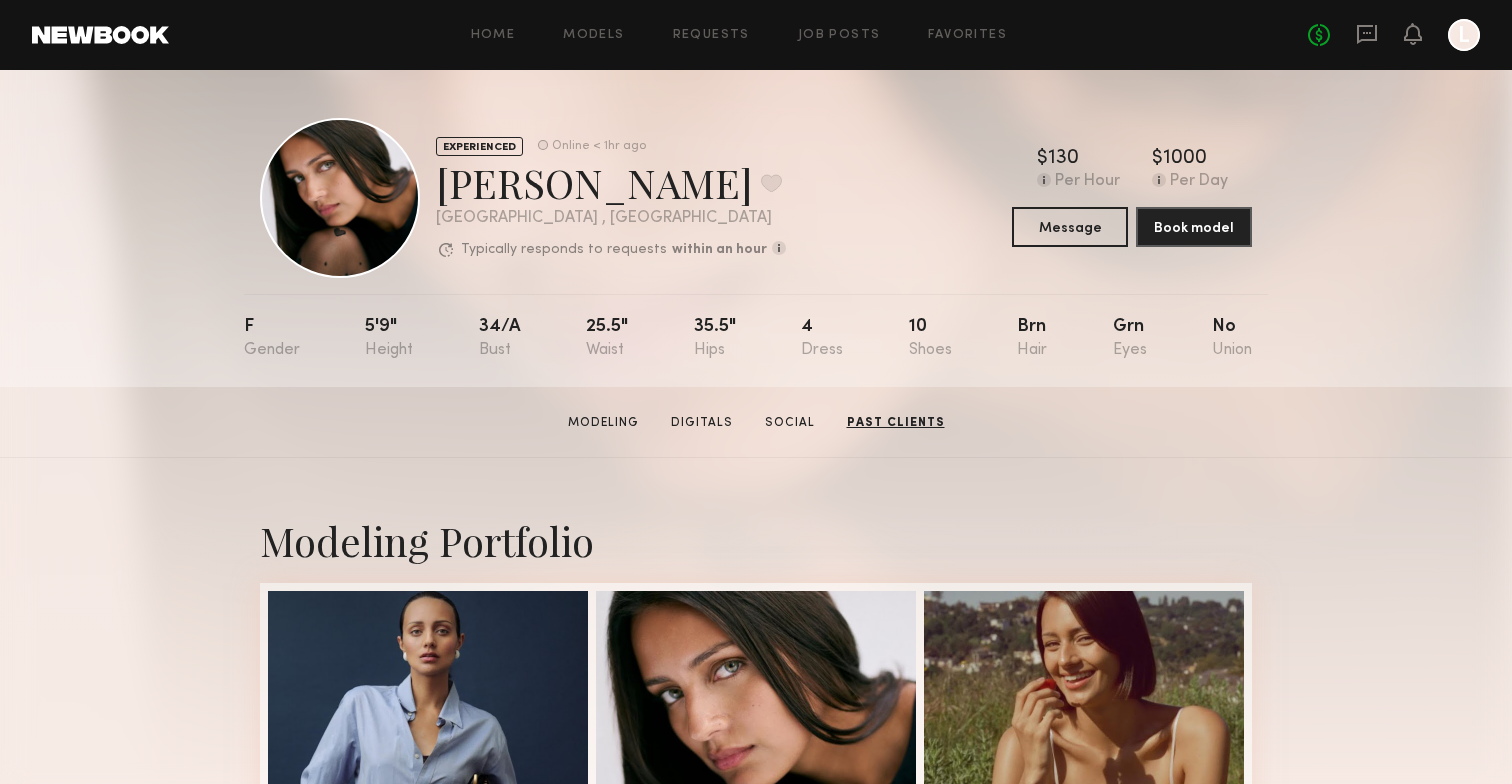 scroll, scrollTop: 0, scrollLeft: 0, axis: both 